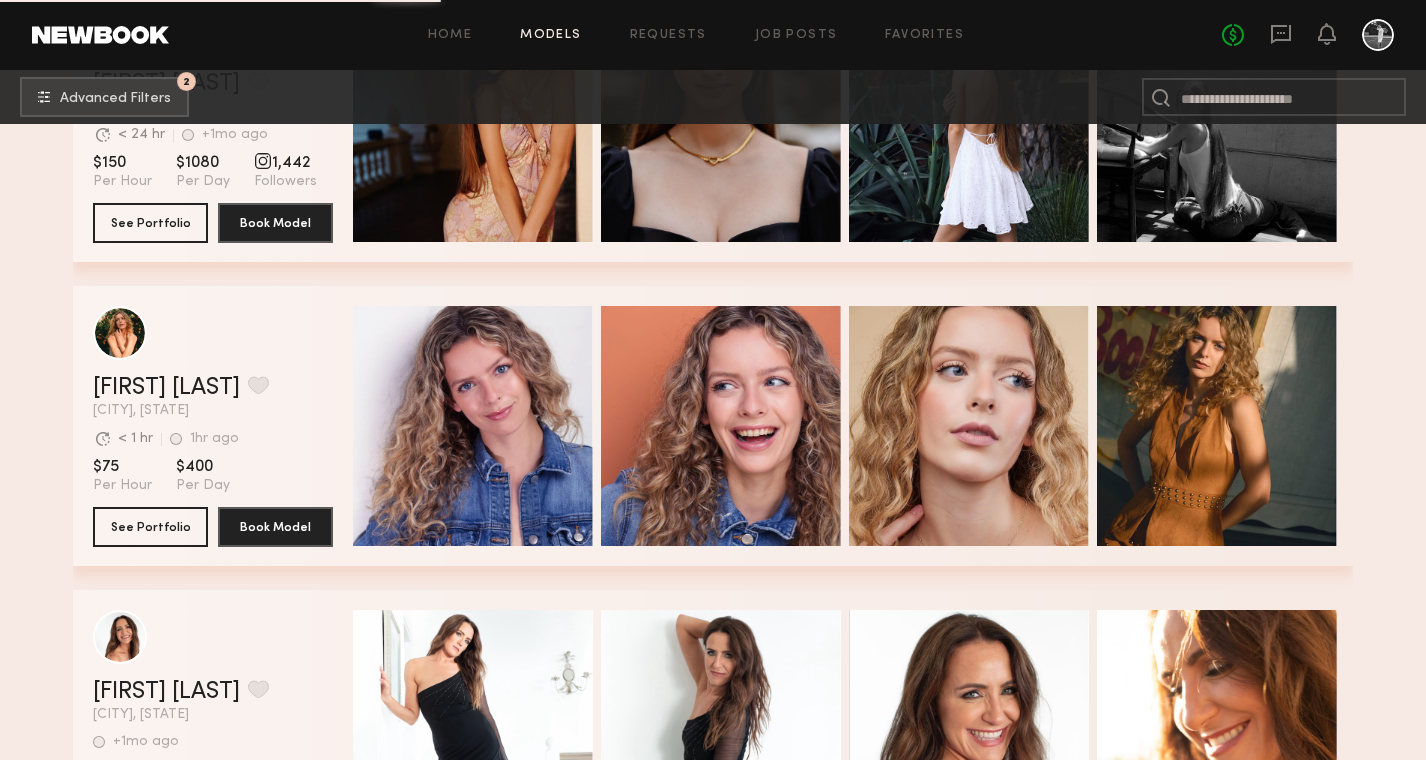 scroll, scrollTop: 10251, scrollLeft: 0, axis: vertical 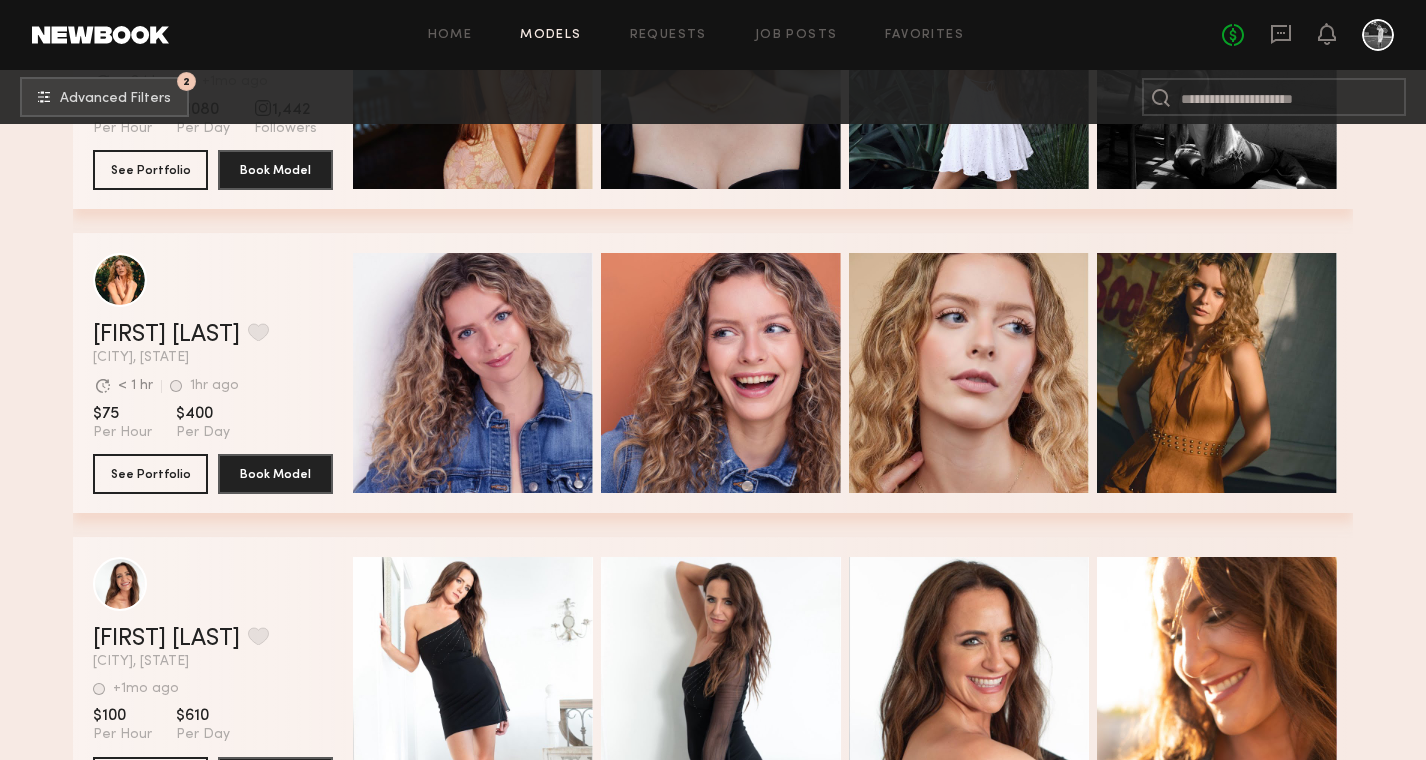 click on "See Portfolio" 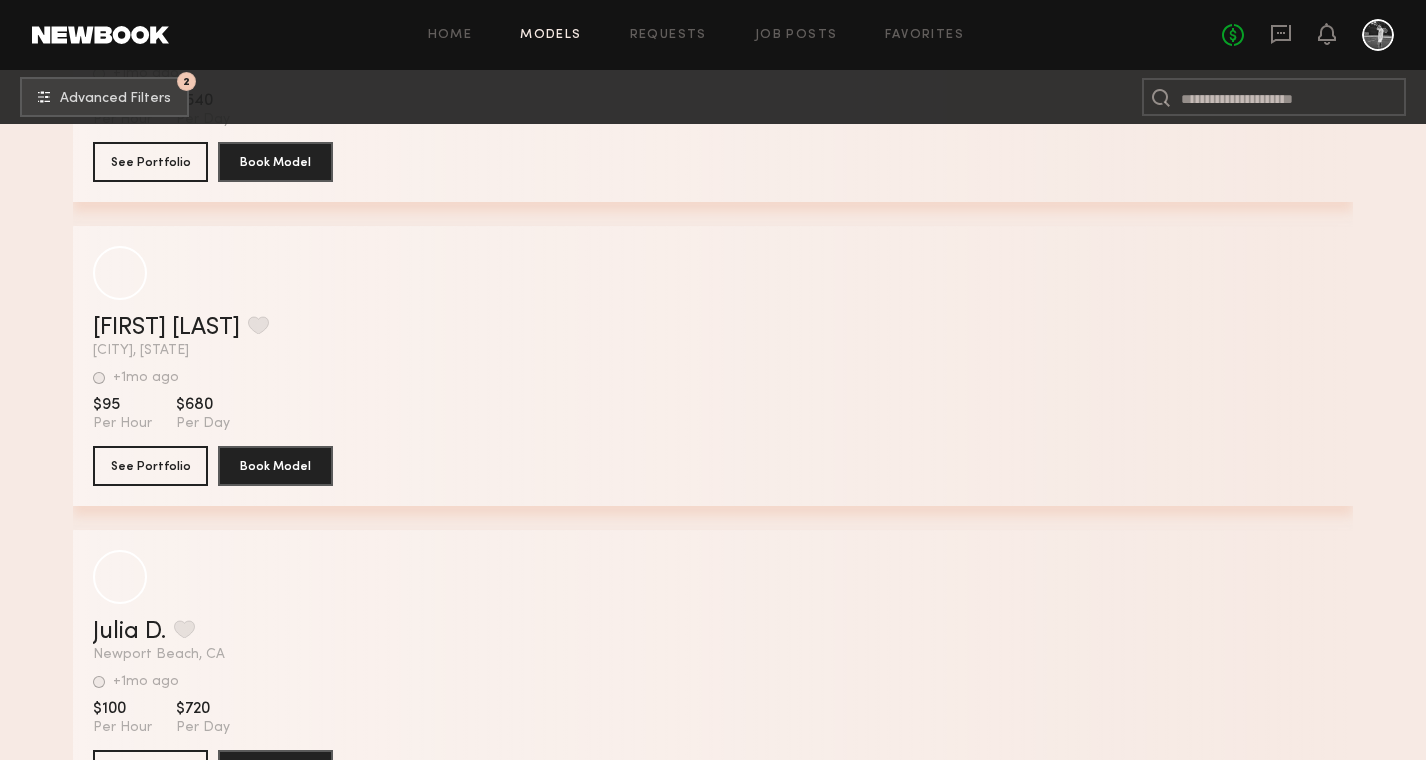 scroll, scrollTop: 15444, scrollLeft: 0, axis: vertical 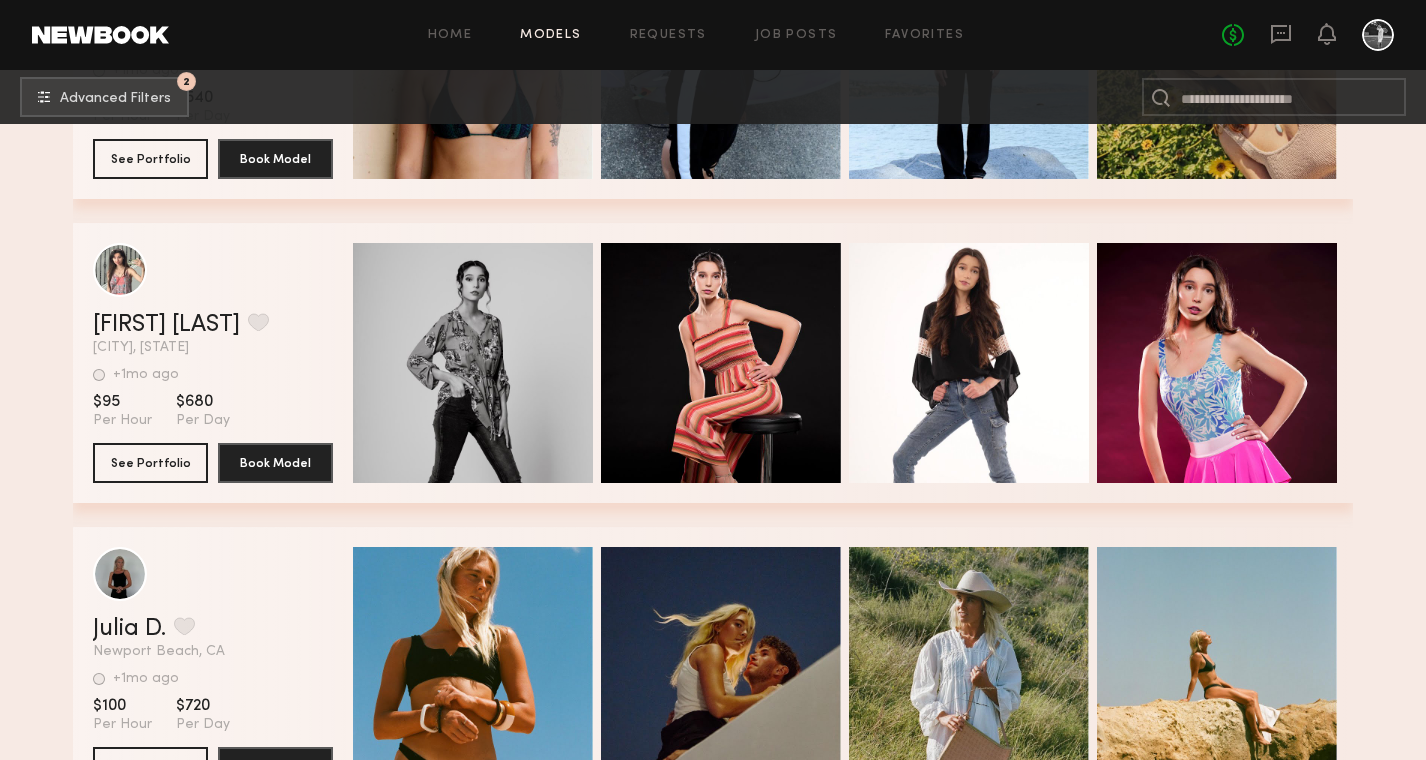 click on "Quick Preview" 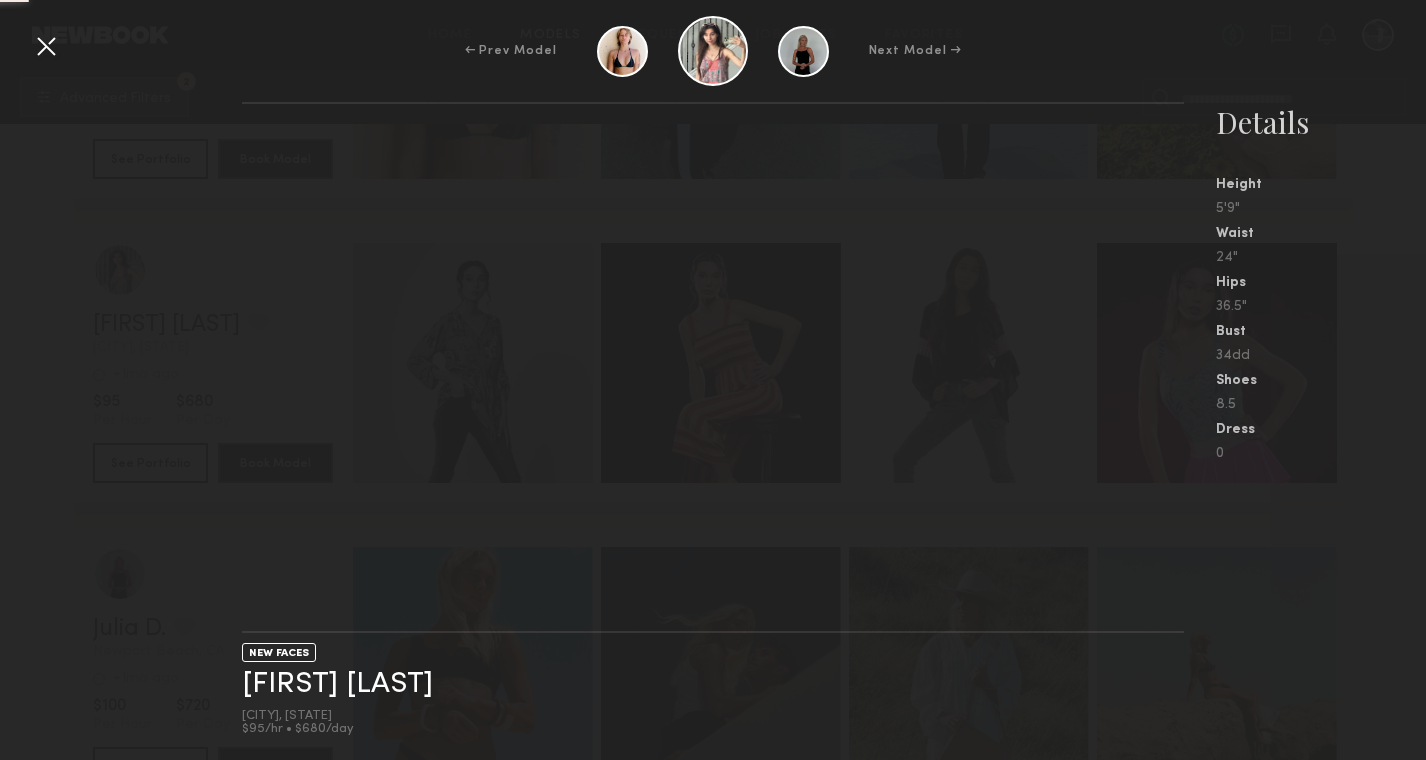 click on "Quick Preview" 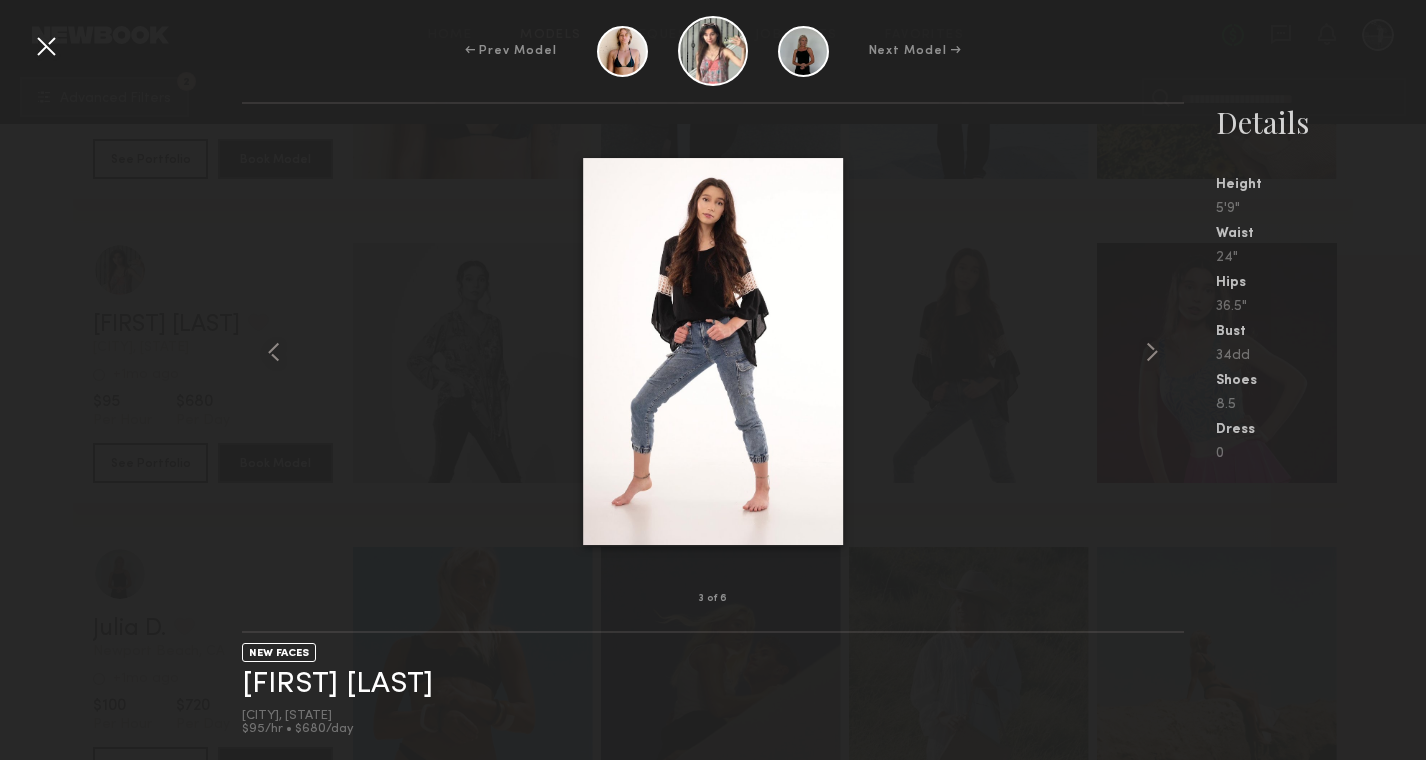 click at bounding box center (46, 46) 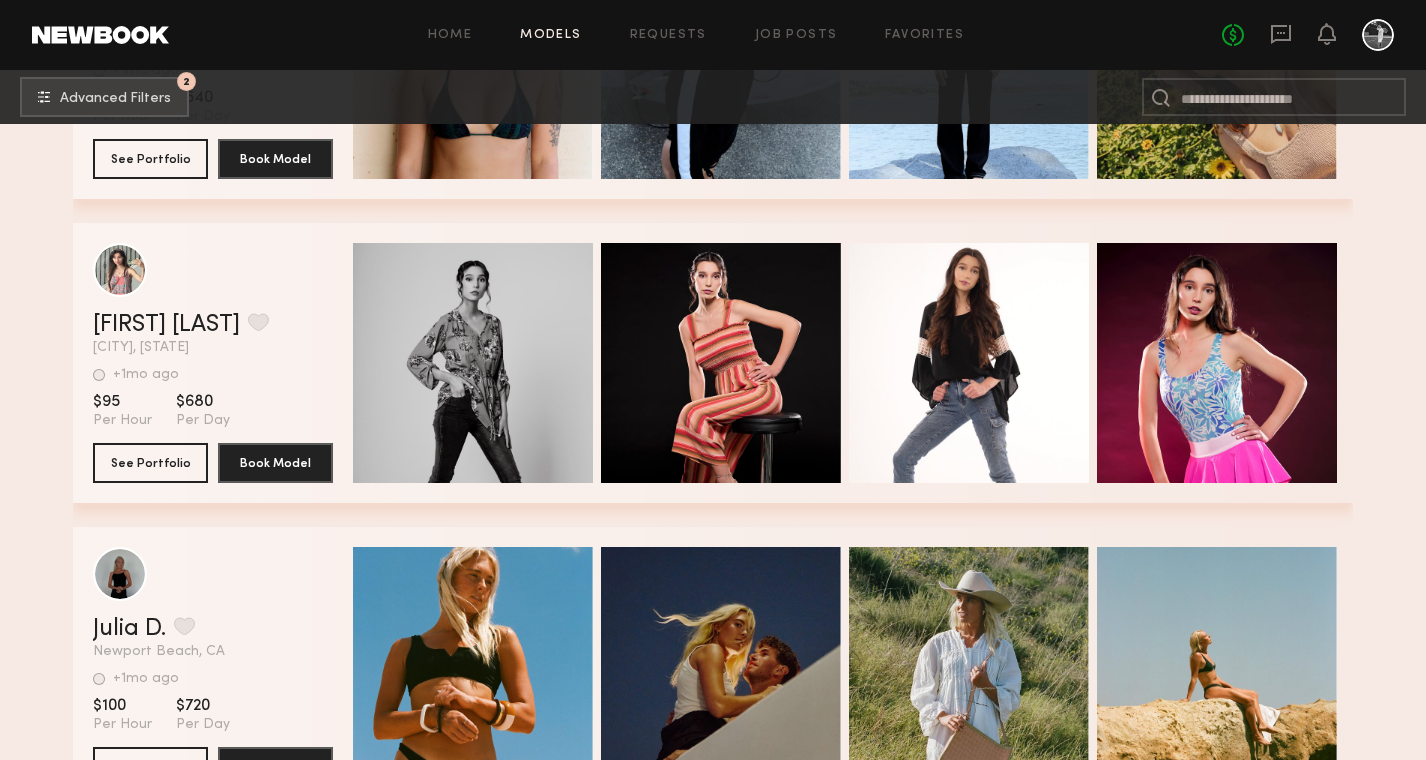 scroll, scrollTop: 15493, scrollLeft: 0, axis: vertical 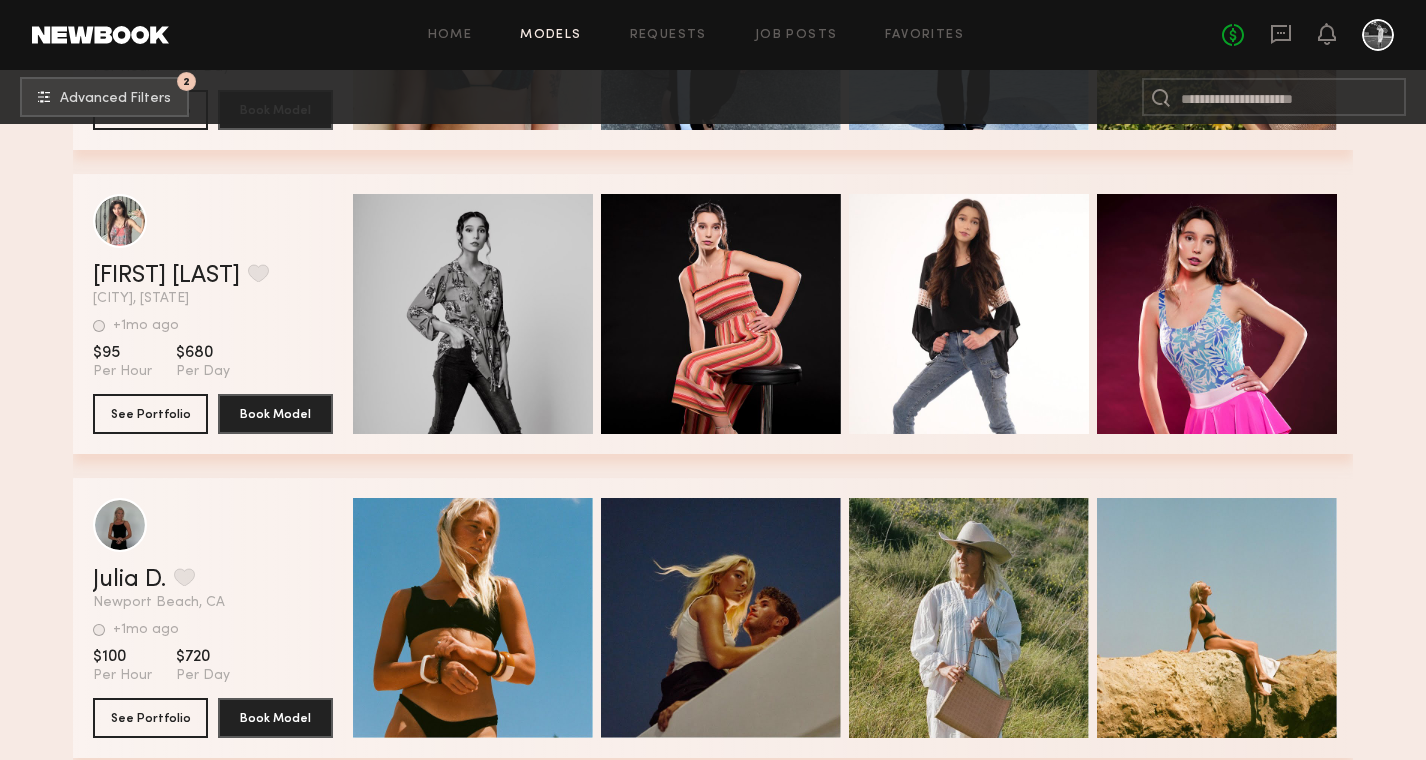 click 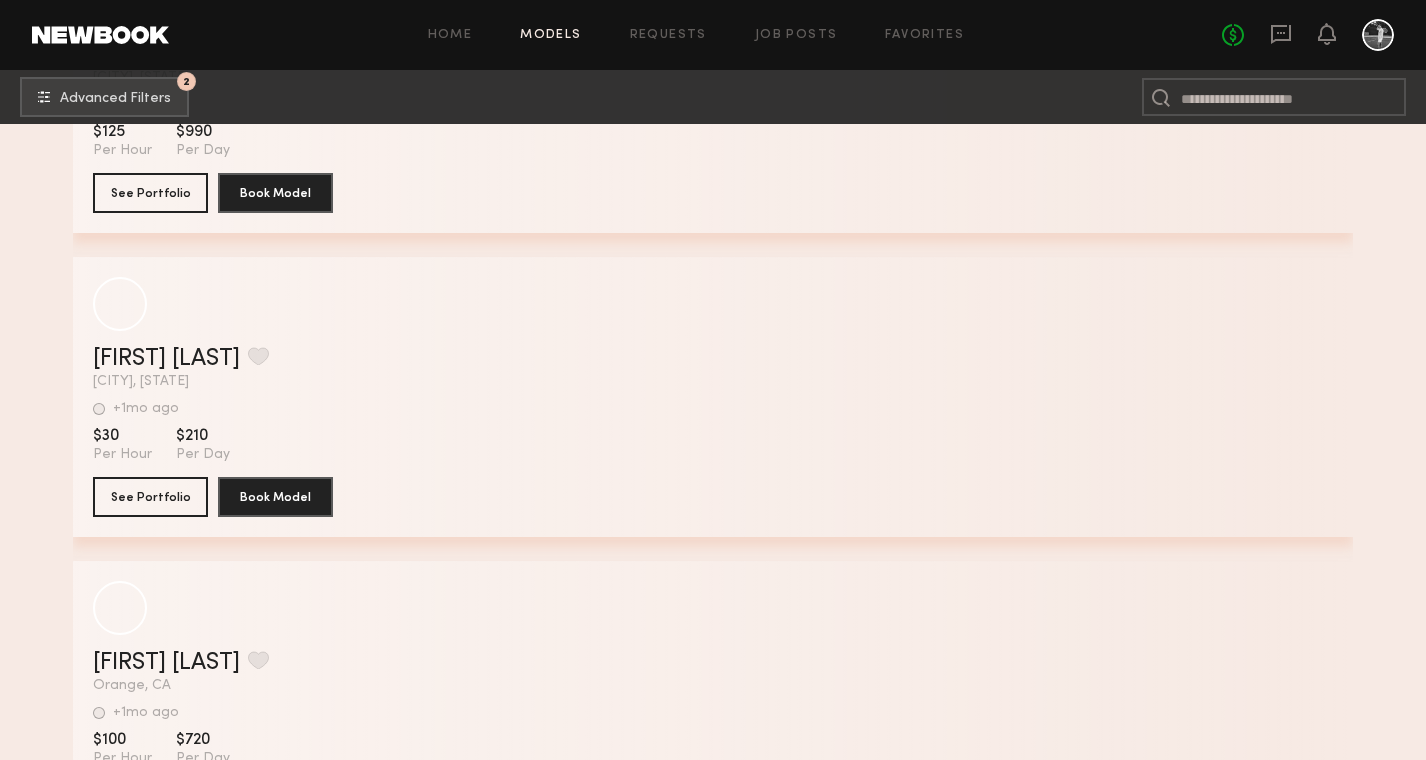 scroll, scrollTop: 20879, scrollLeft: 0, axis: vertical 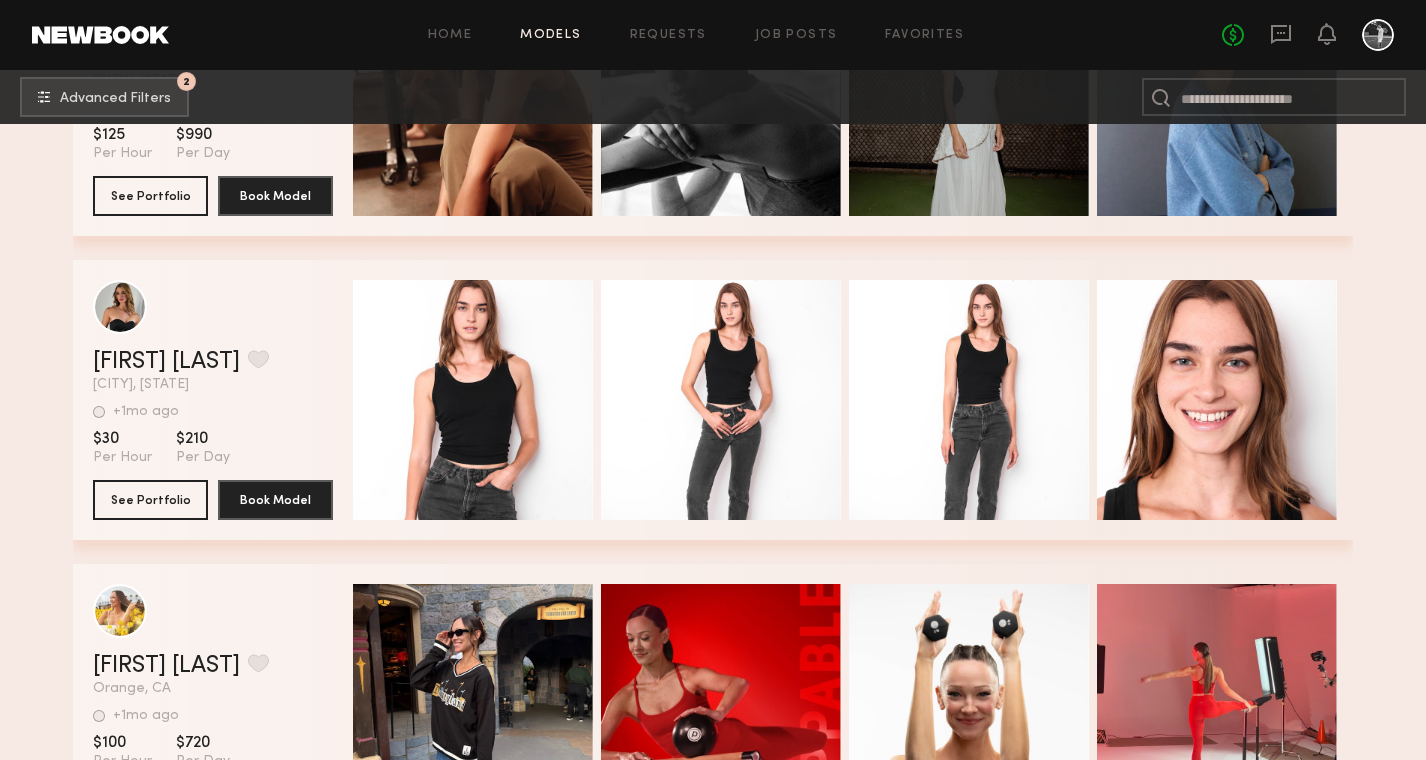 click on "See Portfolio" 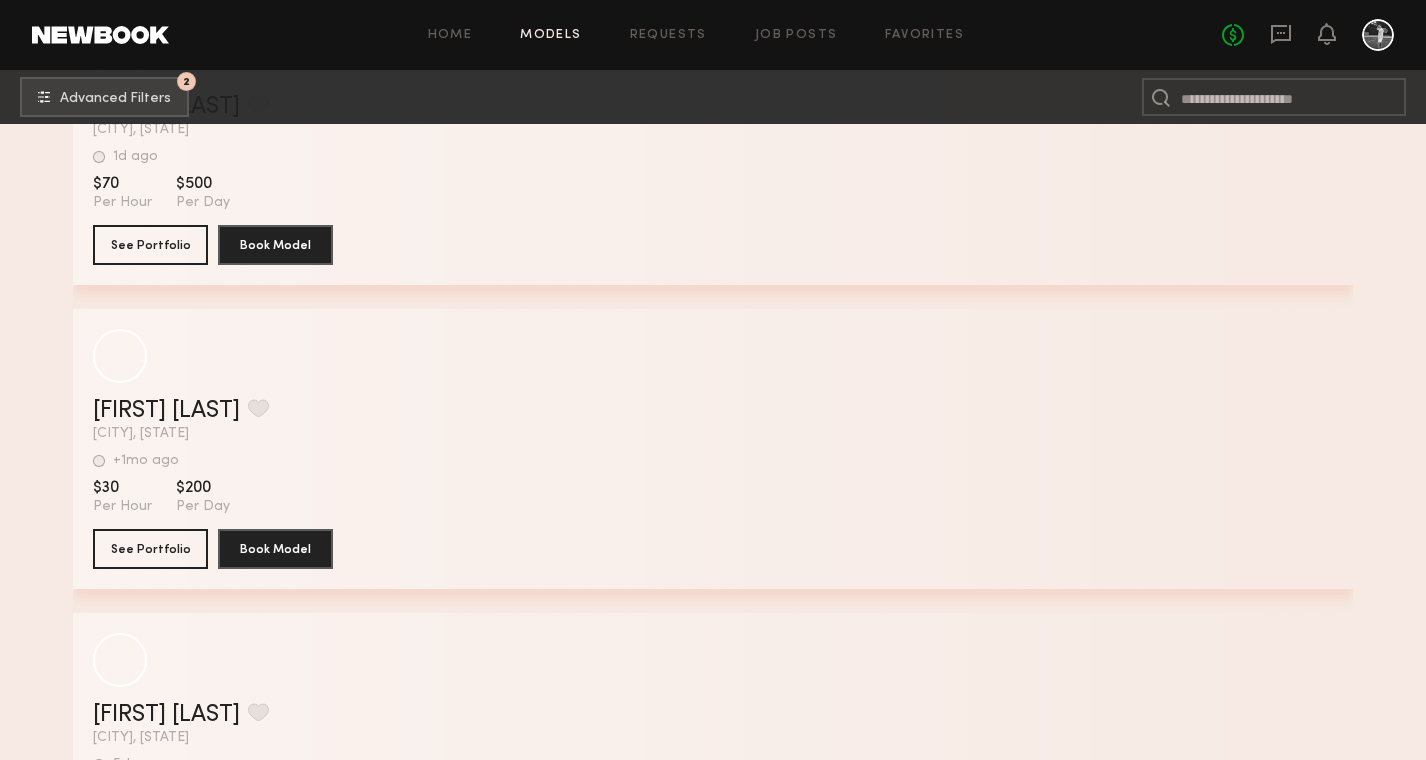 scroll, scrollTop: 22655, scrollLeft: 0, axis: vertical 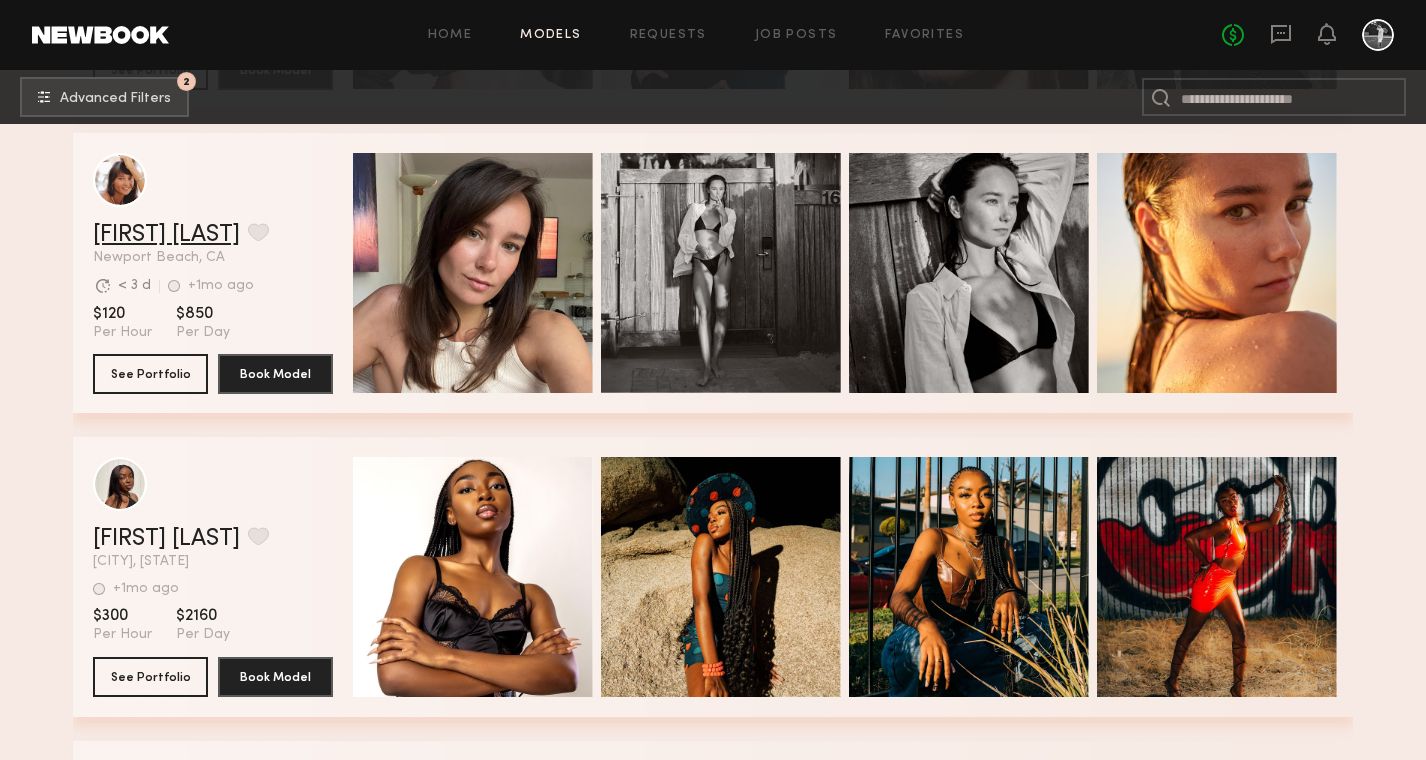 click on "Viktoria M." 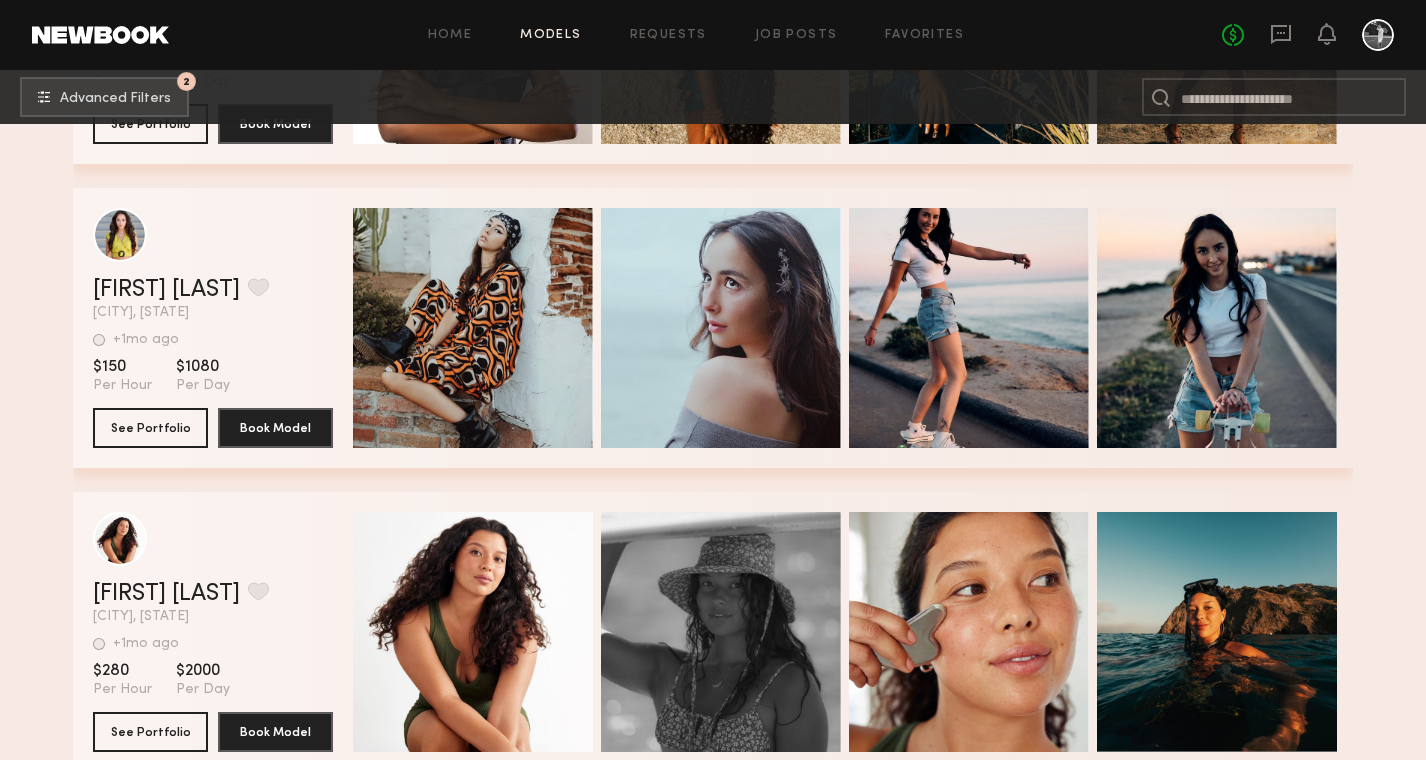 scroll, scrollTop: 24321, scrollLeft: 0, axis: vertical 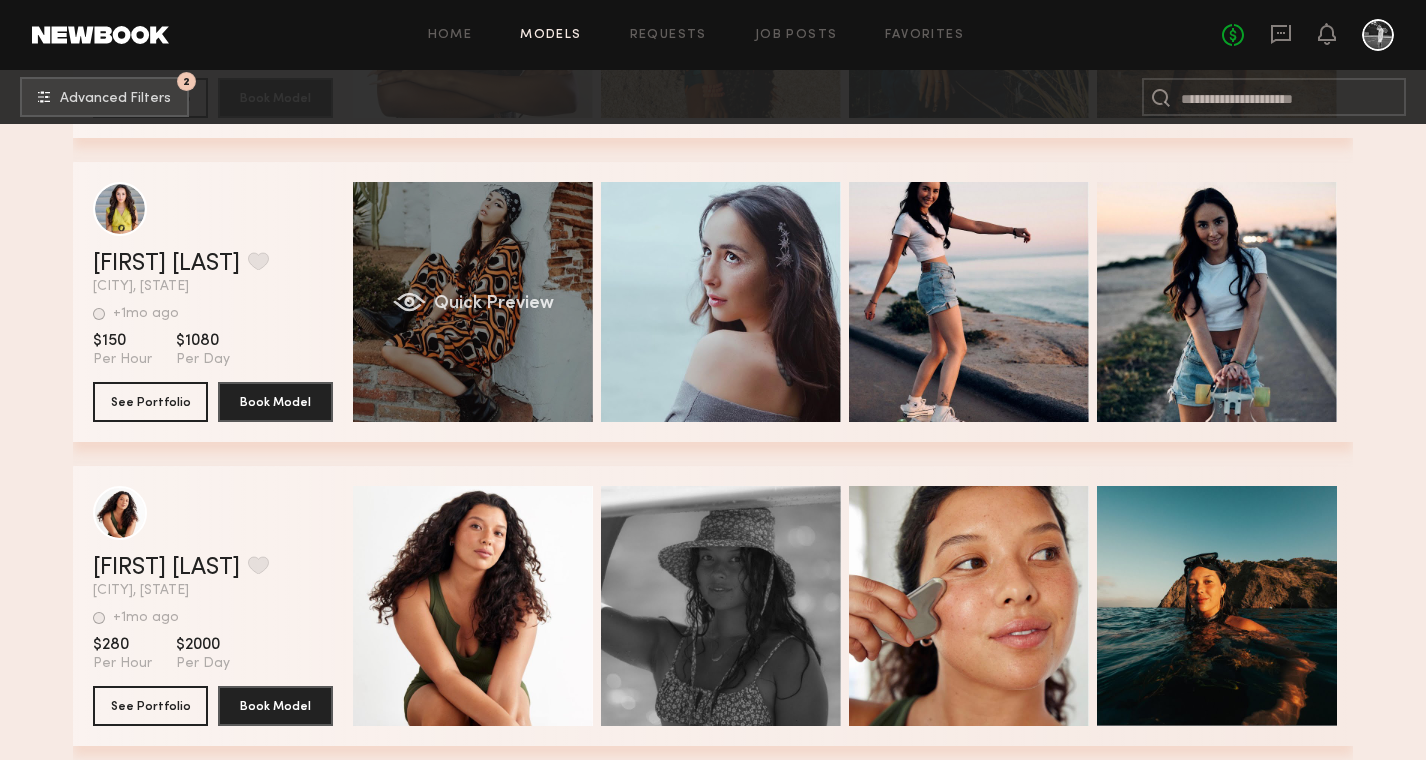 click on "Quick Preview" 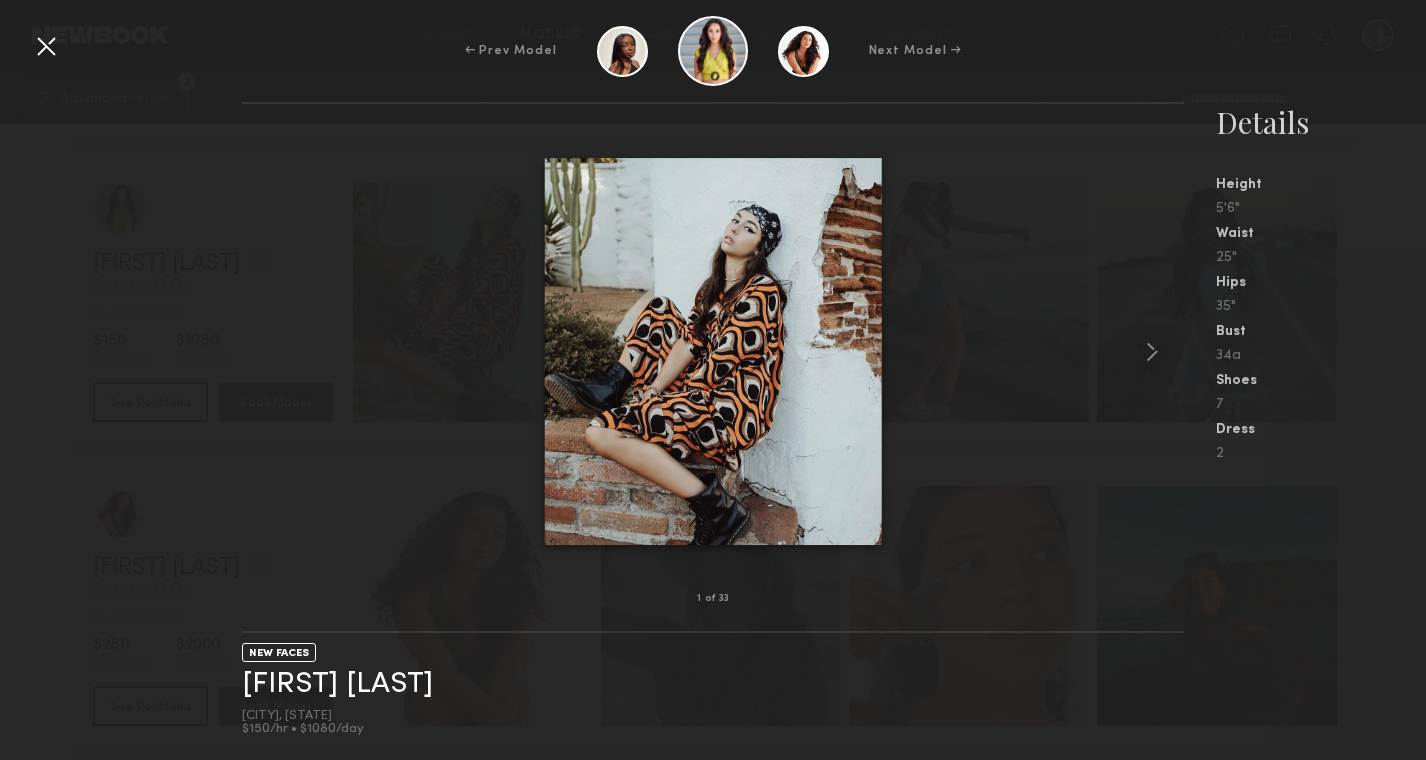 click at bounding box center [712, 351] 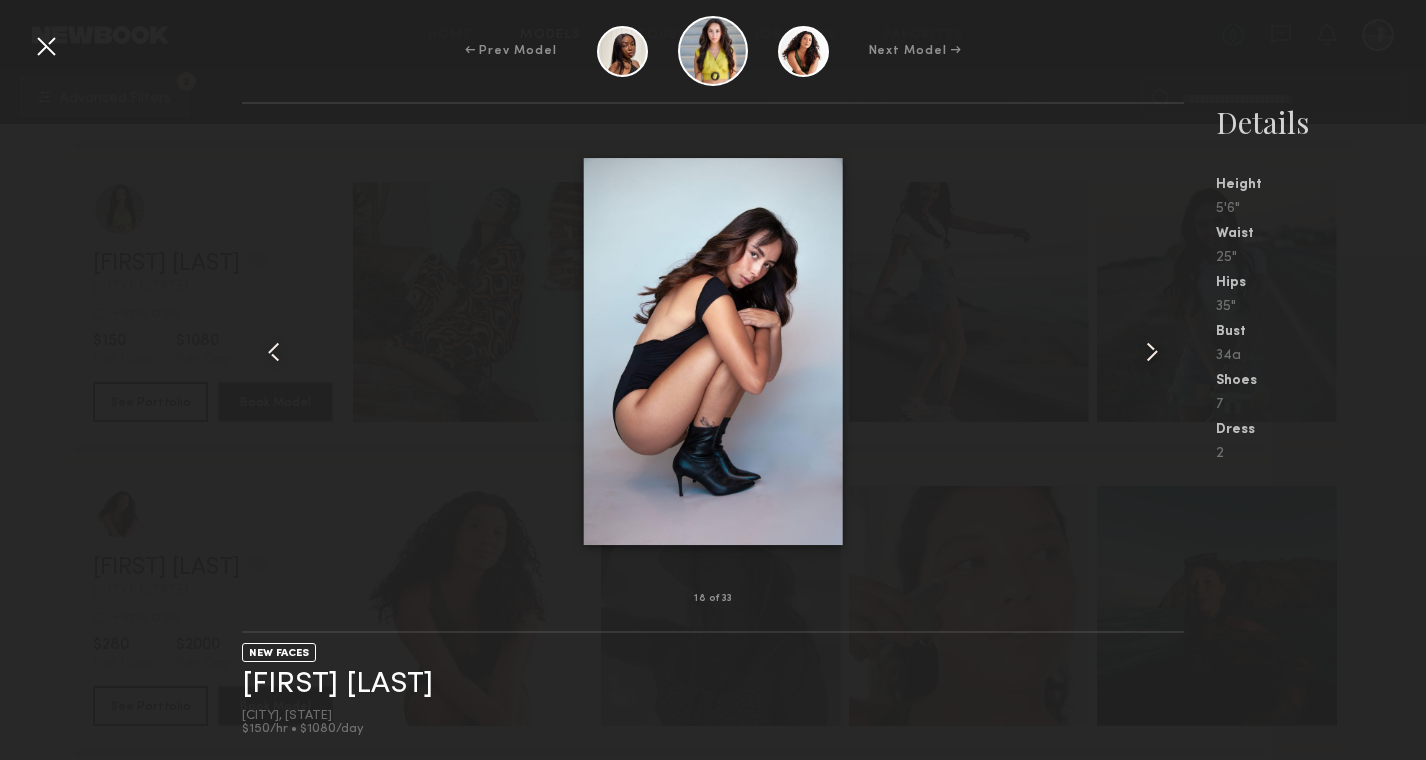 click at bounding box center [46, 46] 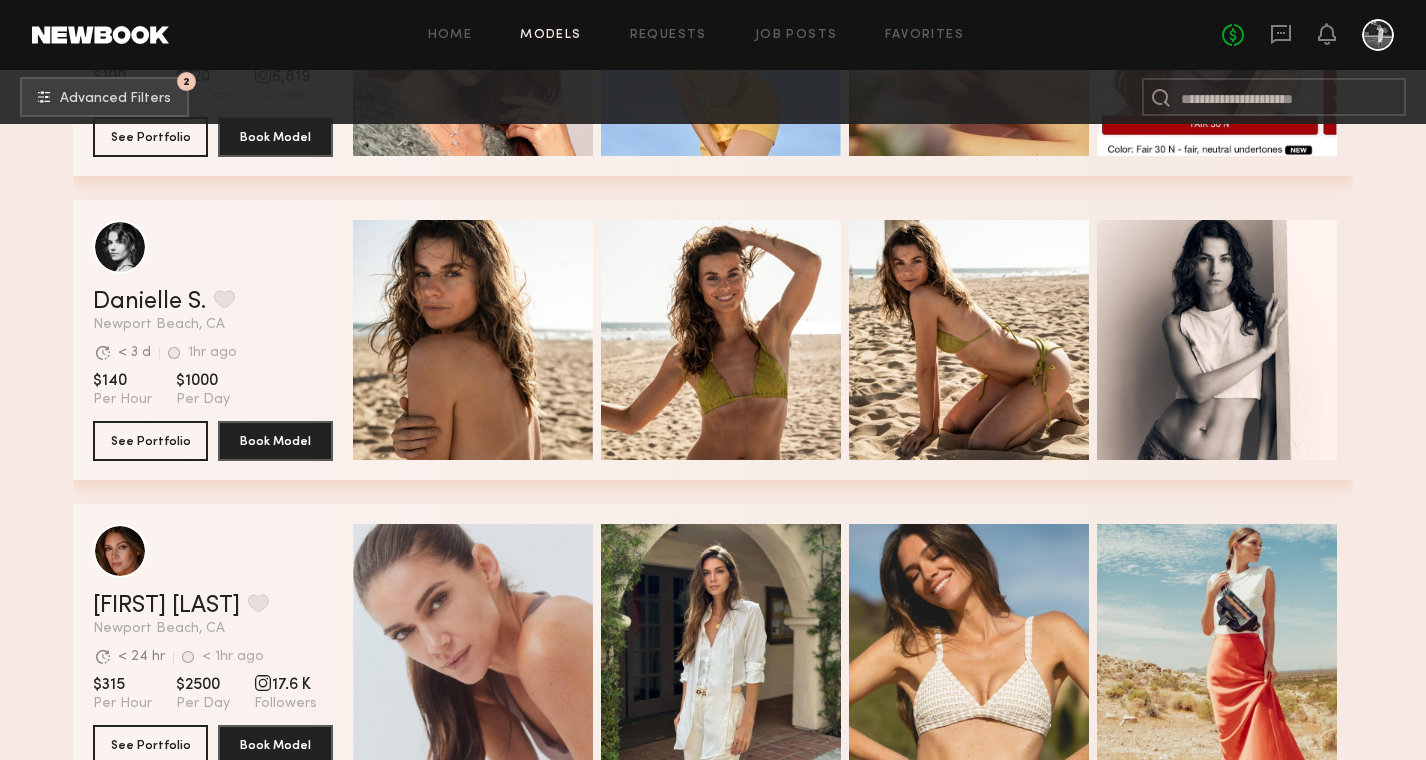 scroll, scrollTop: 561, scrollLeft: 0, axis: vertical 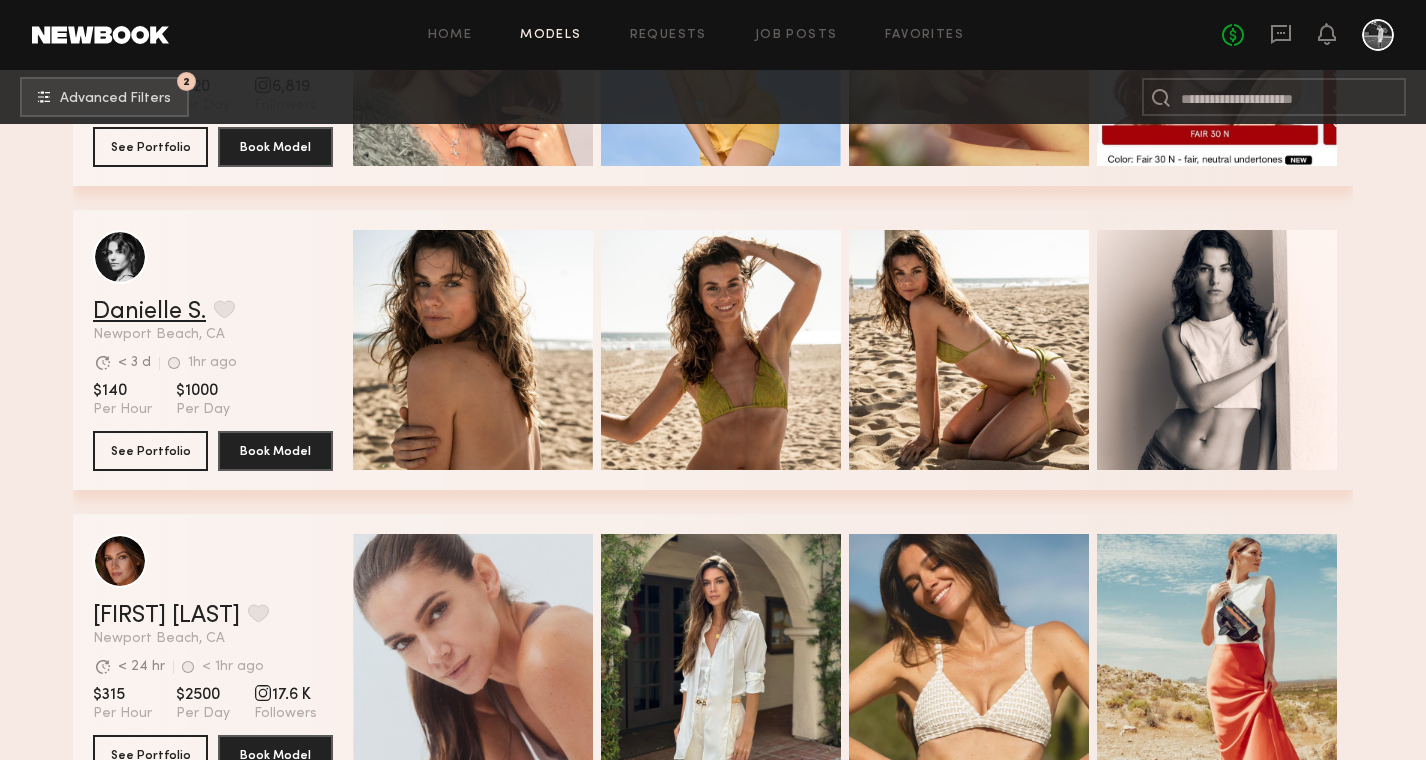 click on "Danielle S." 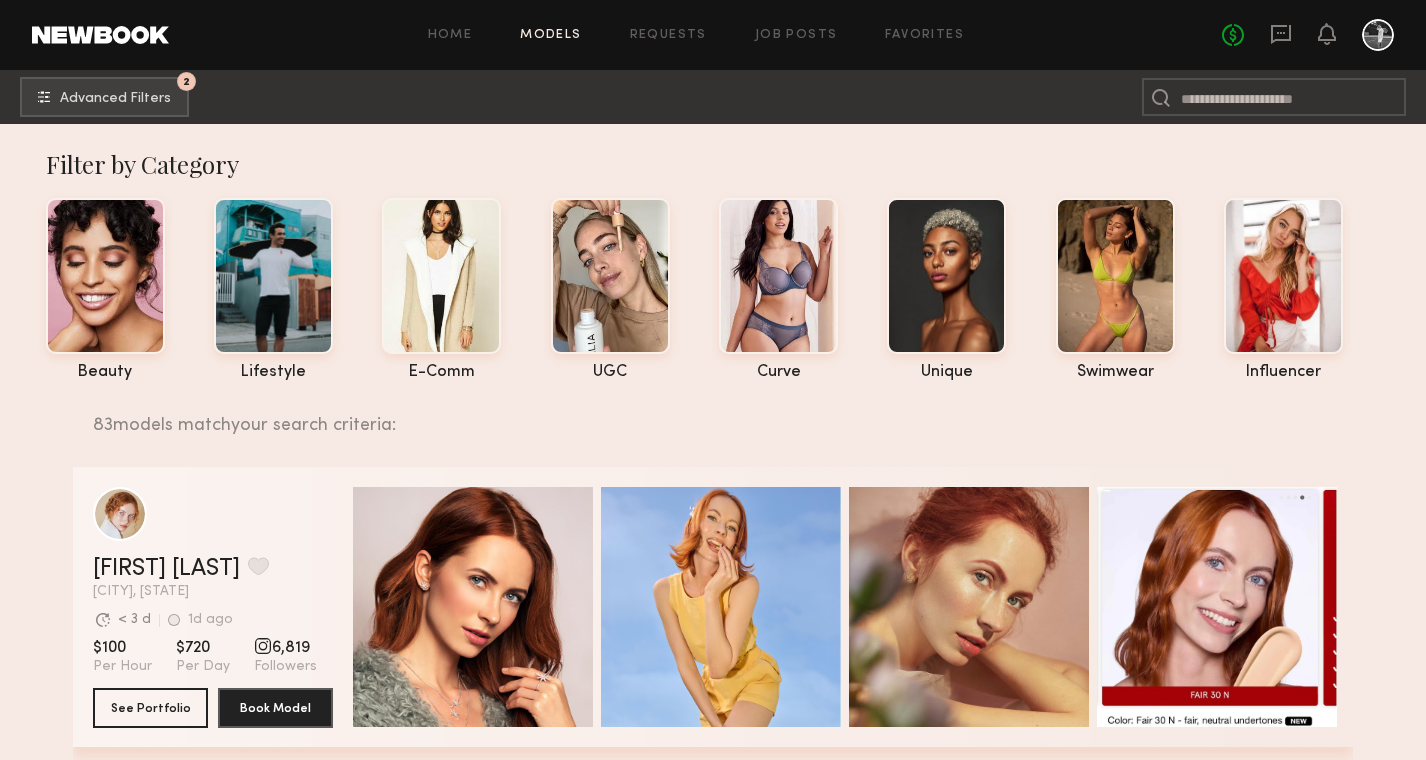 scroll, scrollTop: 0, scrollLeft: 0, axis: both 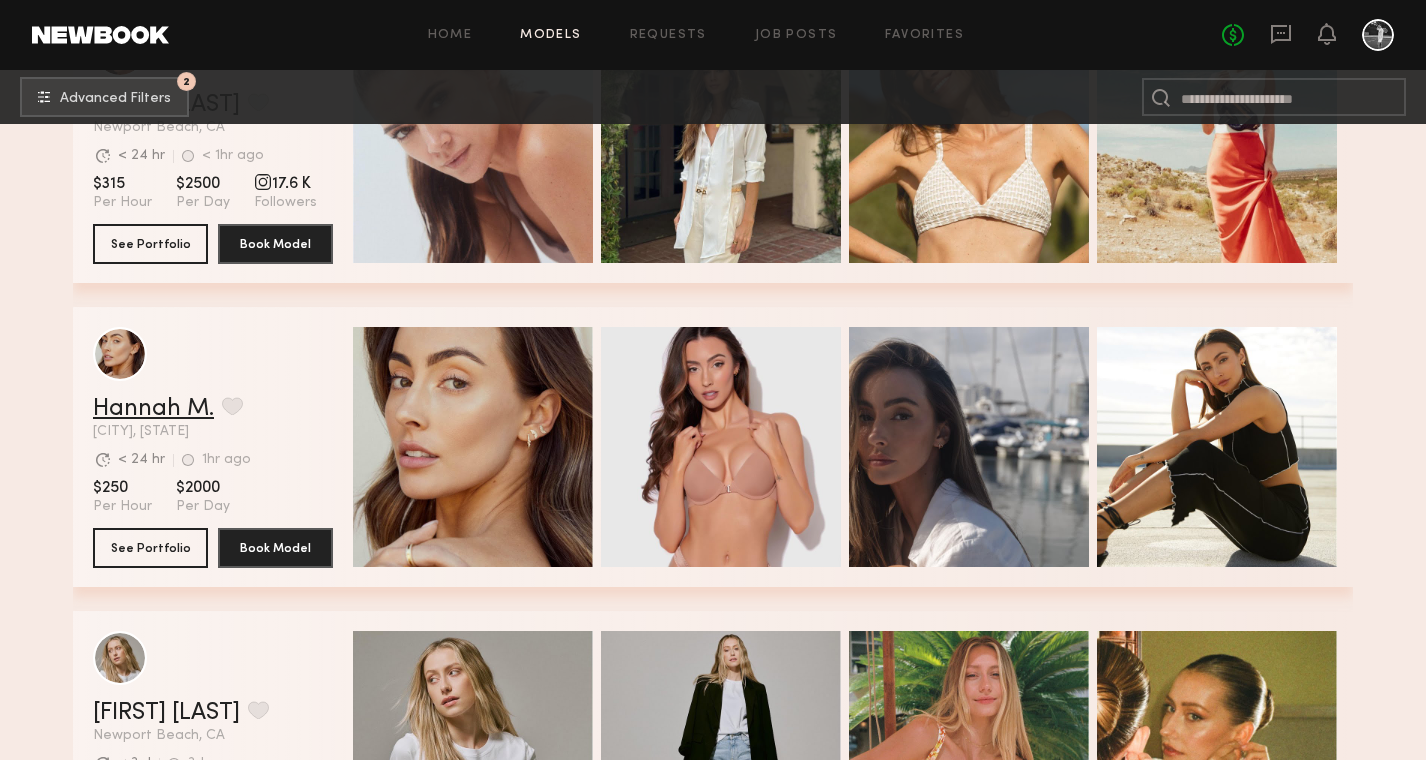 click on "Hannah M." 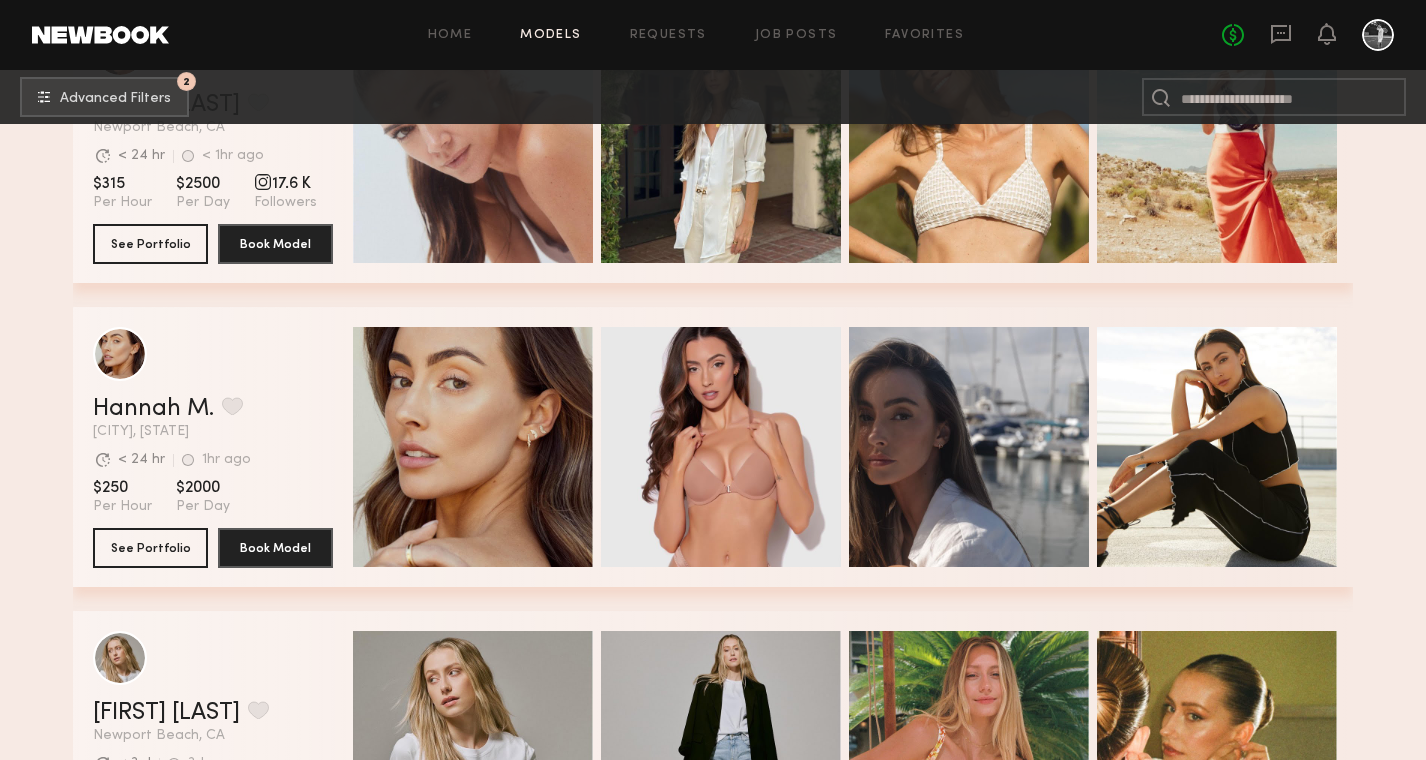 click on "Home Models Requests Job Posts Favorites Sign Out No fees up to $5,000" 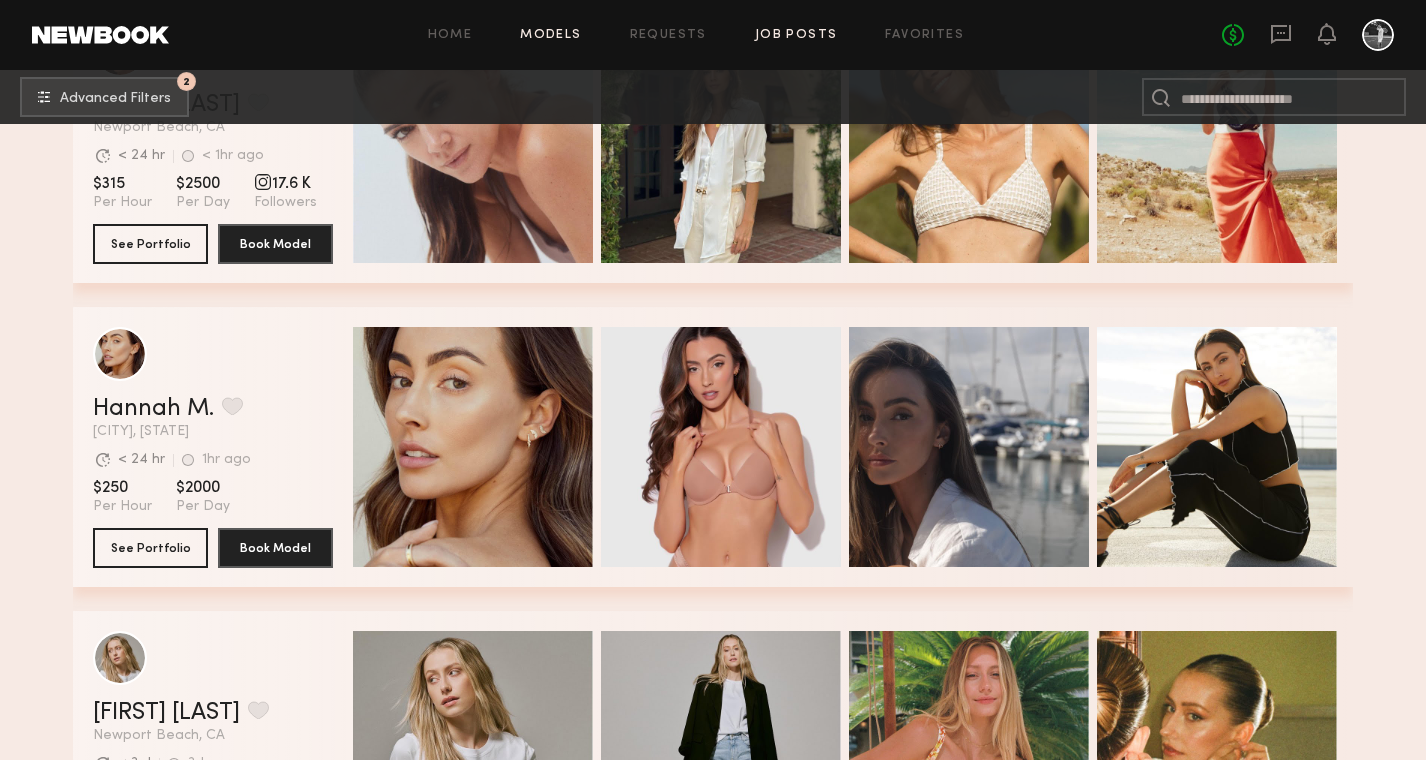 click on "Job Posts" 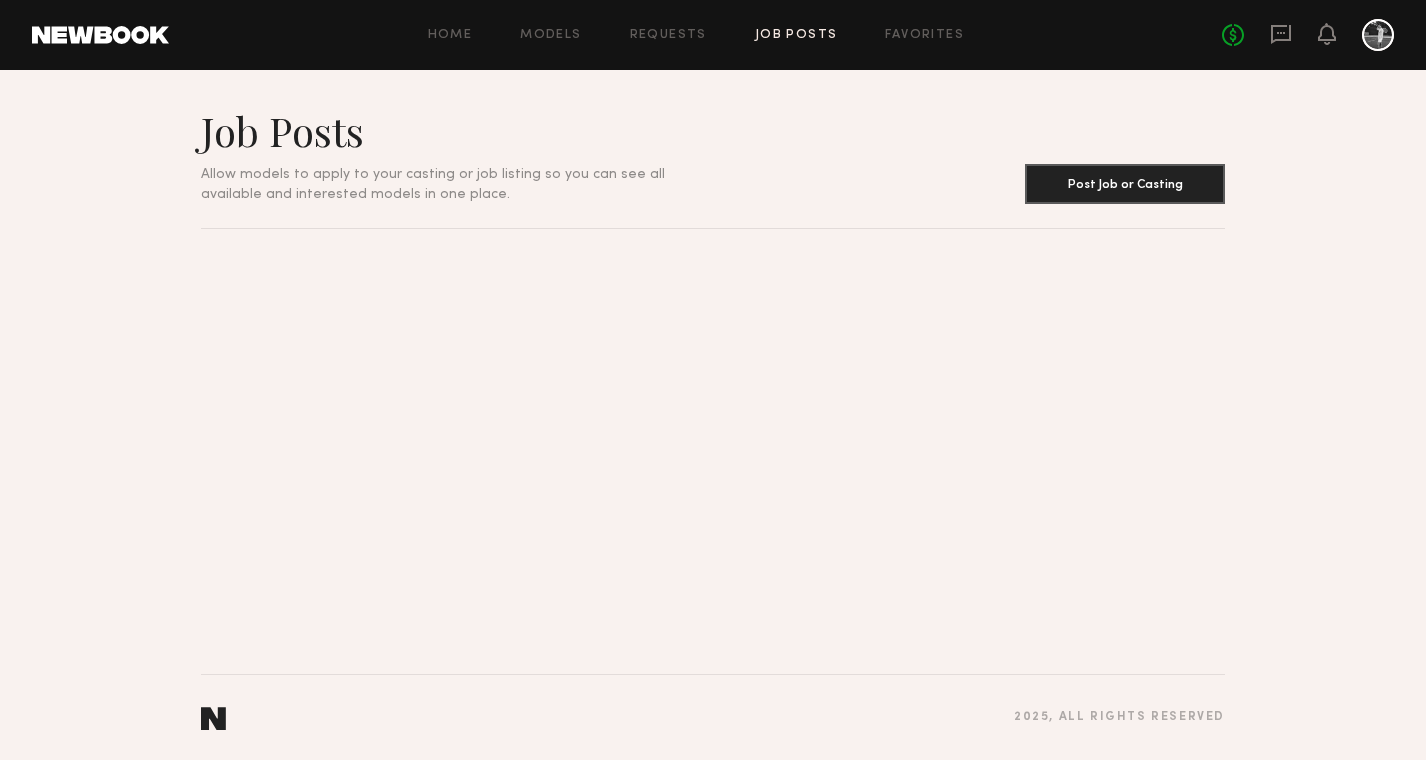scroll, scrollTop: 0, scrollLeft: 0, axis: both 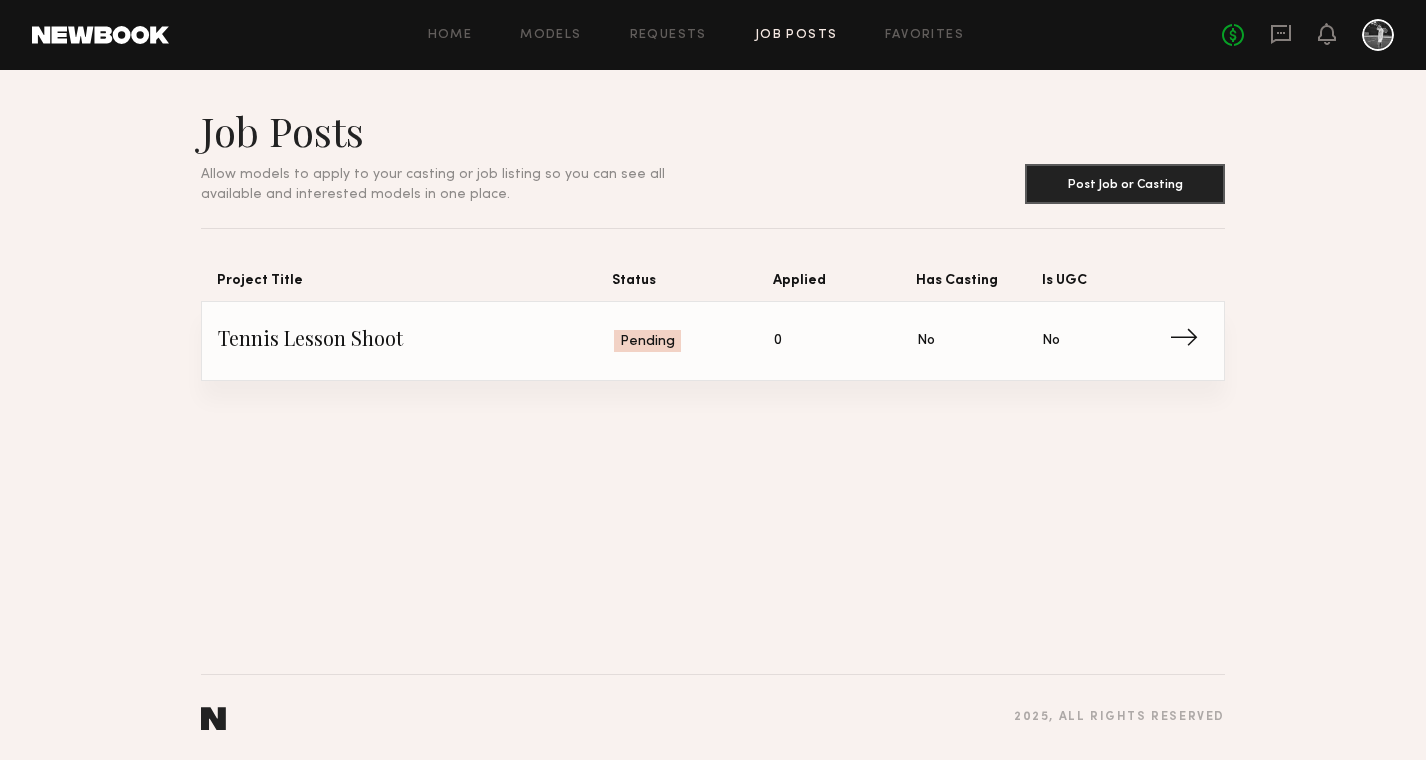 click on "Tennis Lesson Shoot Status: Pending Applied: 0 Has Casting: No Is UGC: No →" 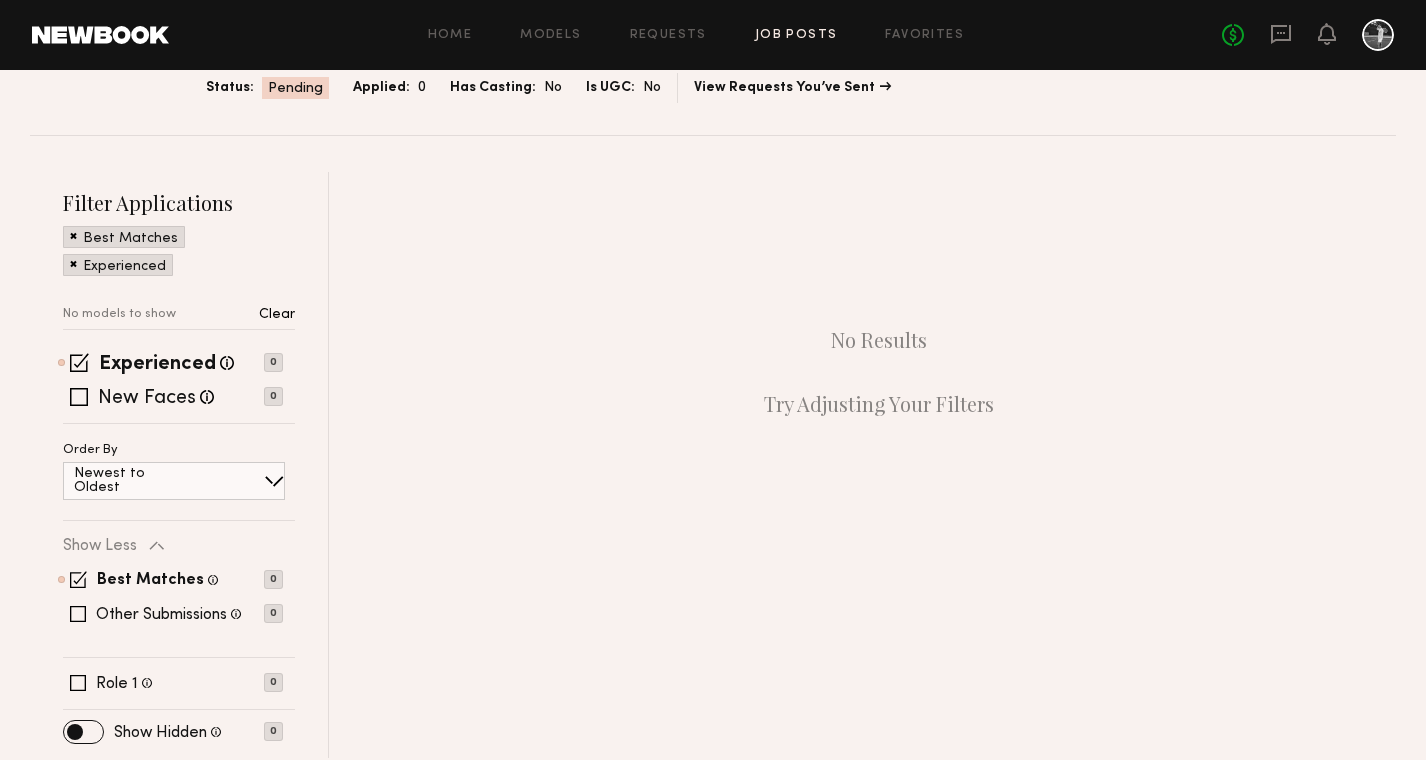scroll, scrollTop: 145, scrollLeft: 0, axis: vertical 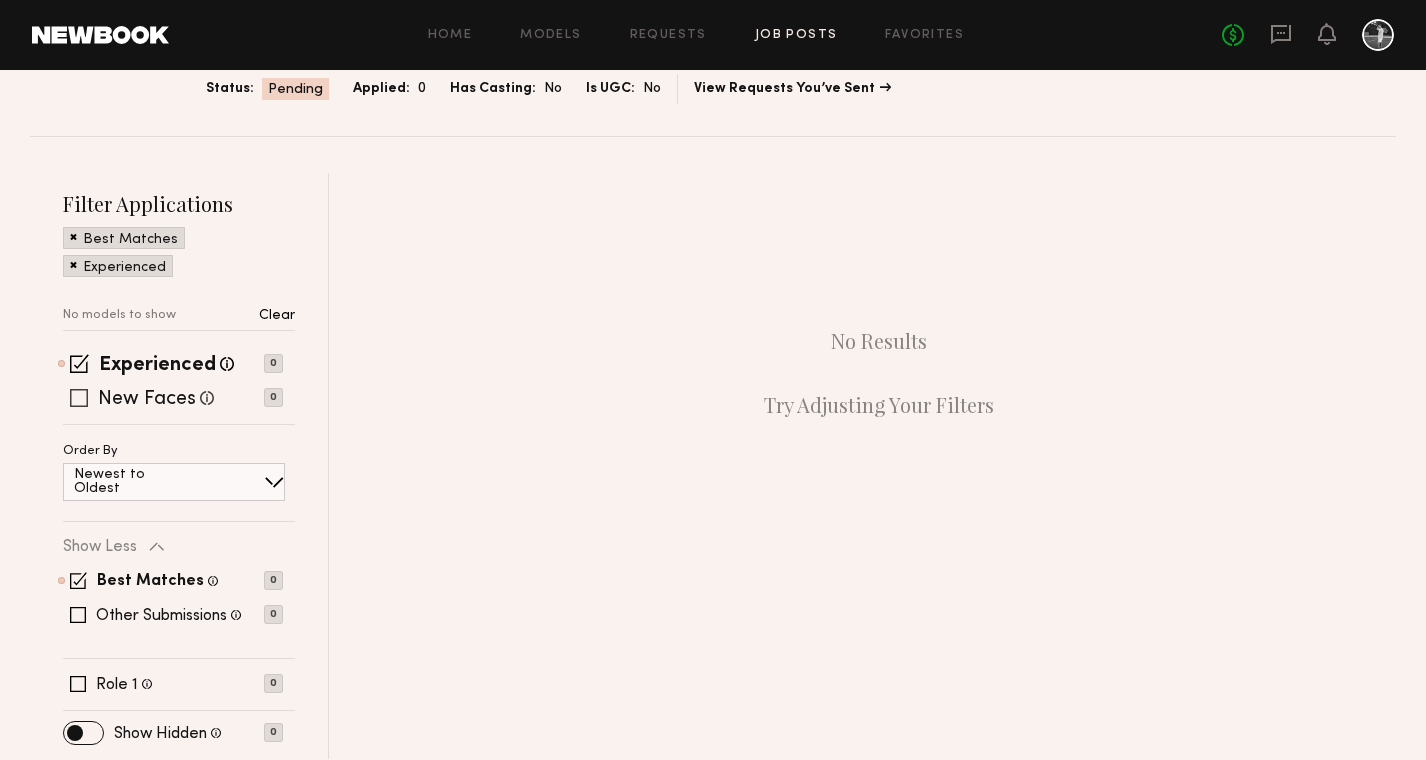 click 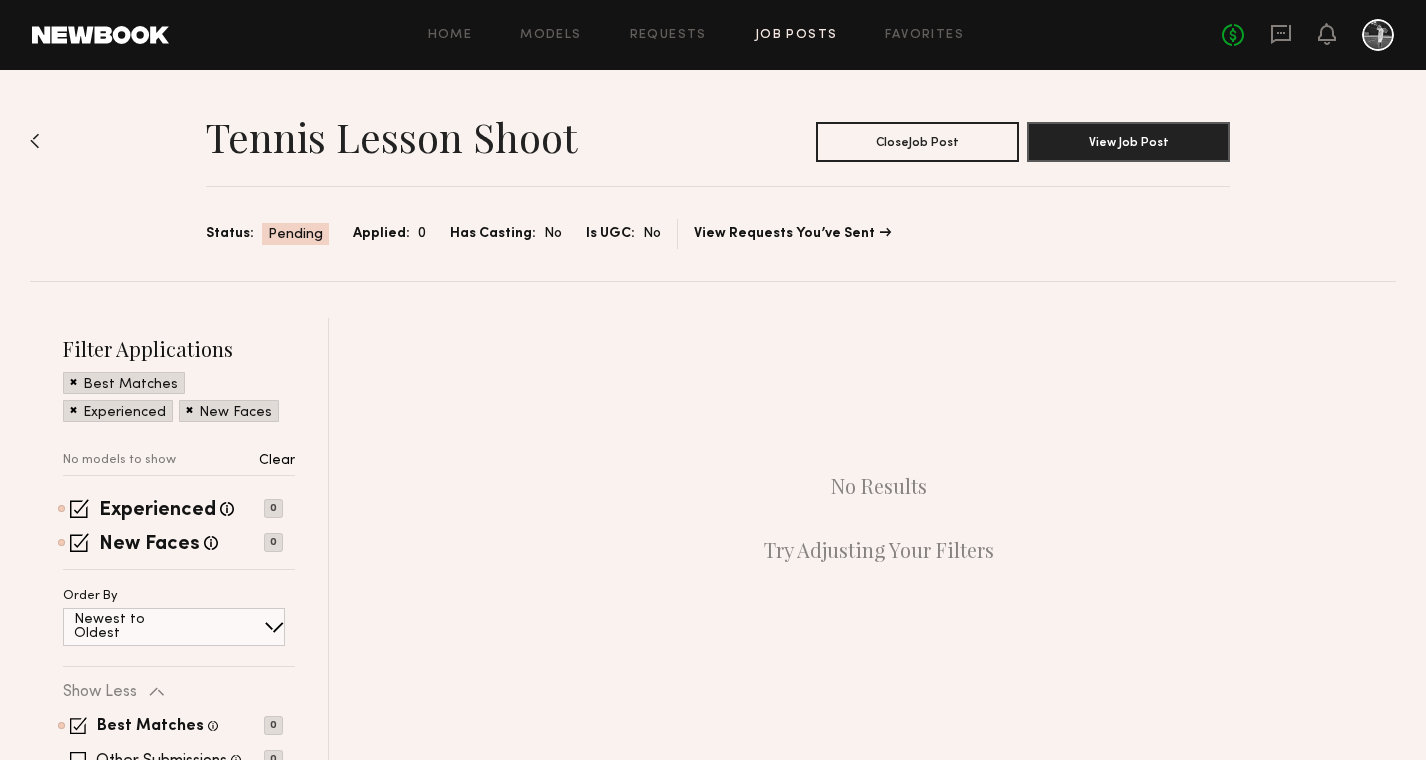 scroll, scrollTop: 0, scrollLeft: 0, axis: both 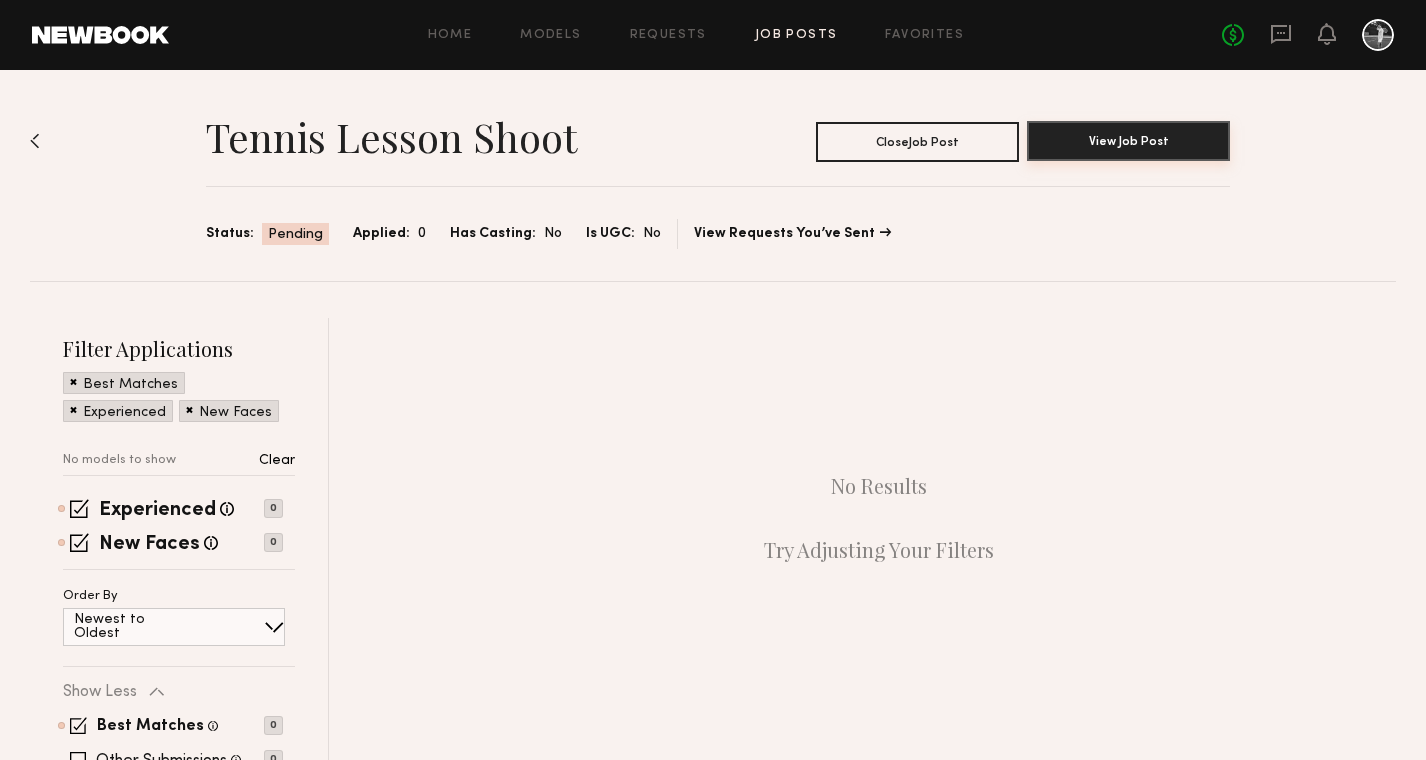 click on "View Job Post" 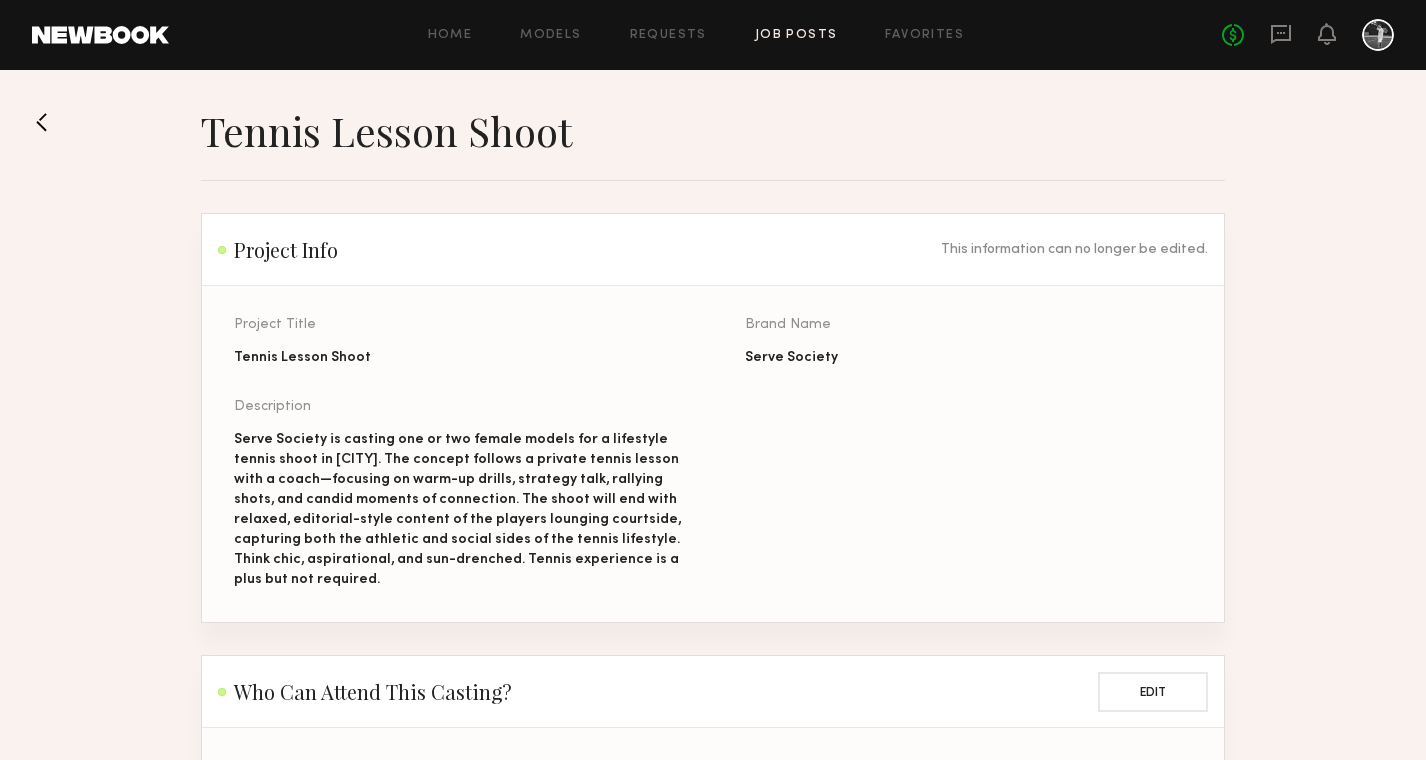 scroll, scrollTop: 0, scrollLeft: 0, axis: both 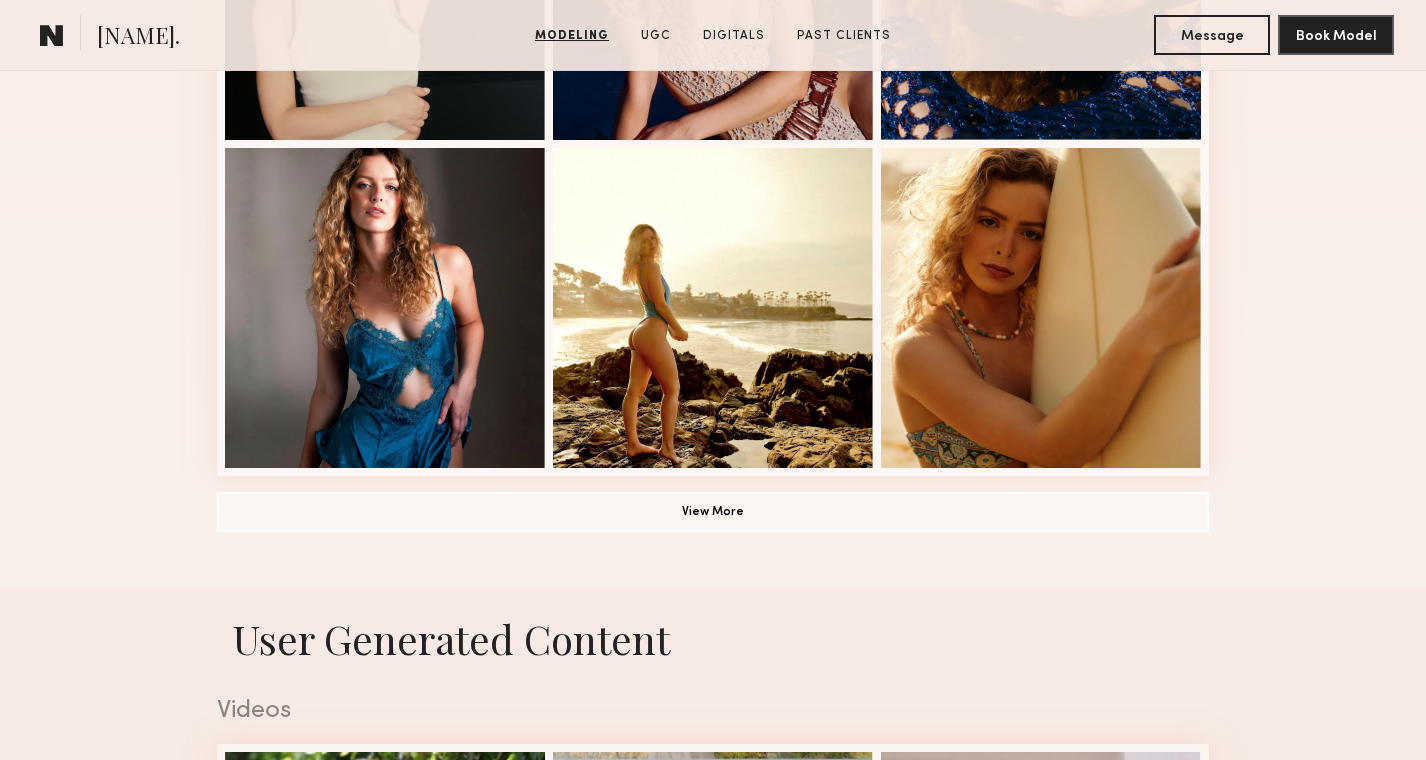 click on "View More" 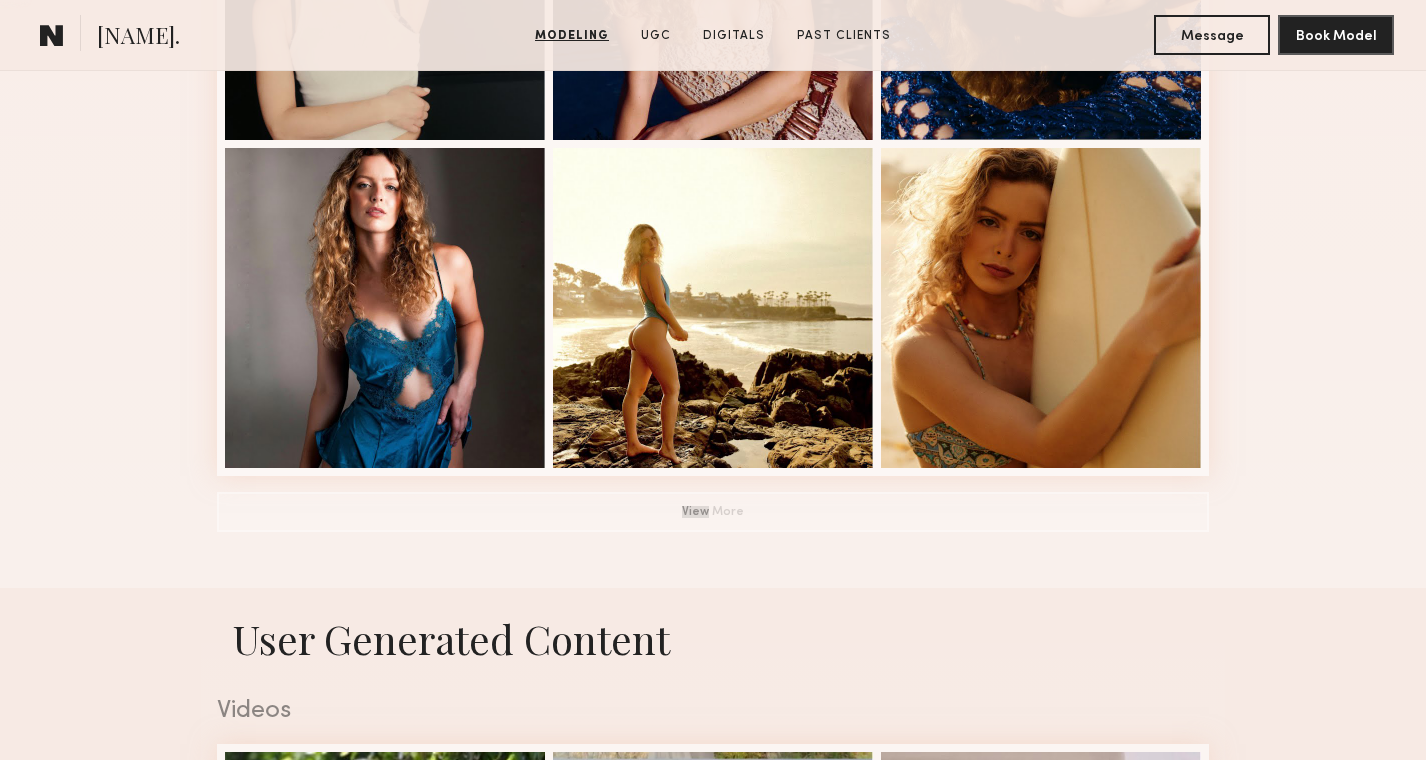 click on "Modeling Portfolio View More" at bounding box center (713, -191) 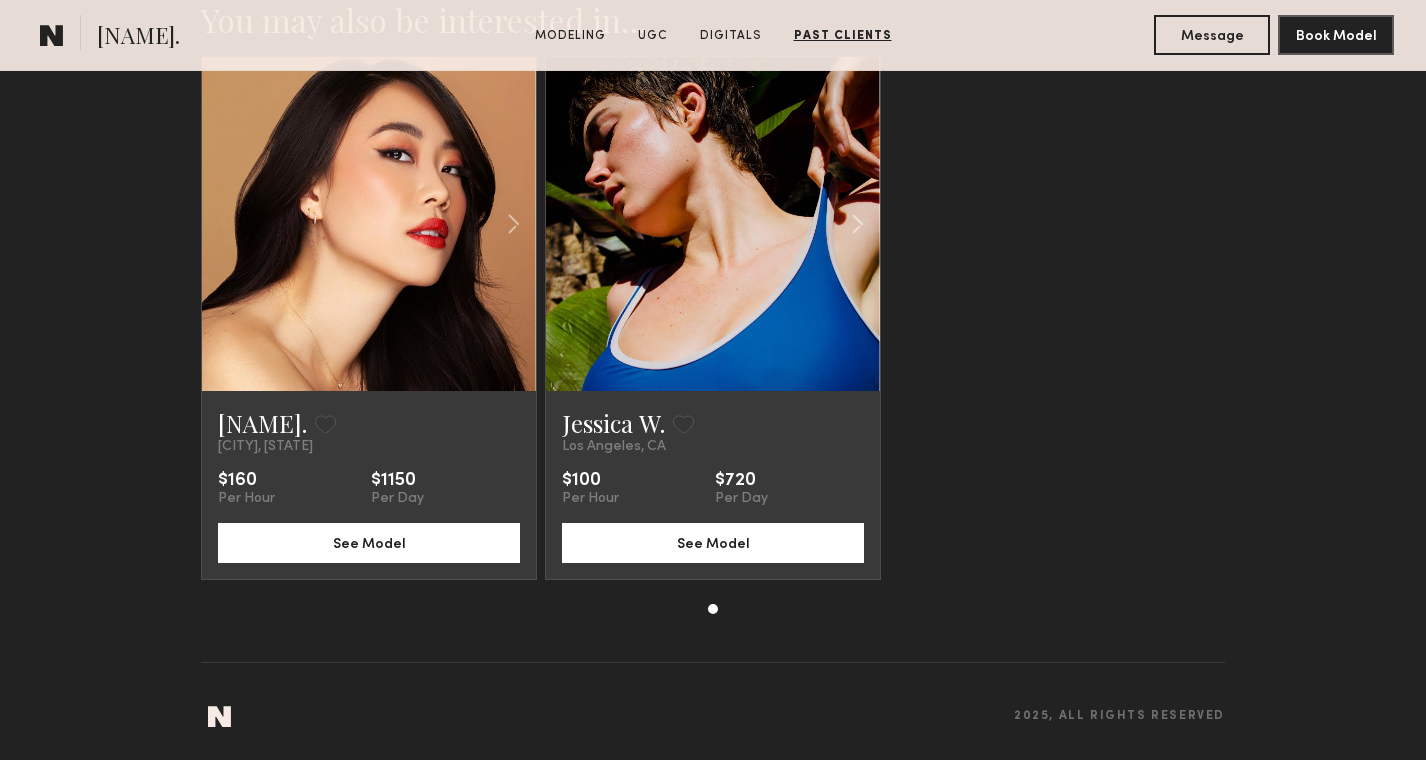 scroll, scrollTop: 5350, scrollLeft: 0, axis: vertical 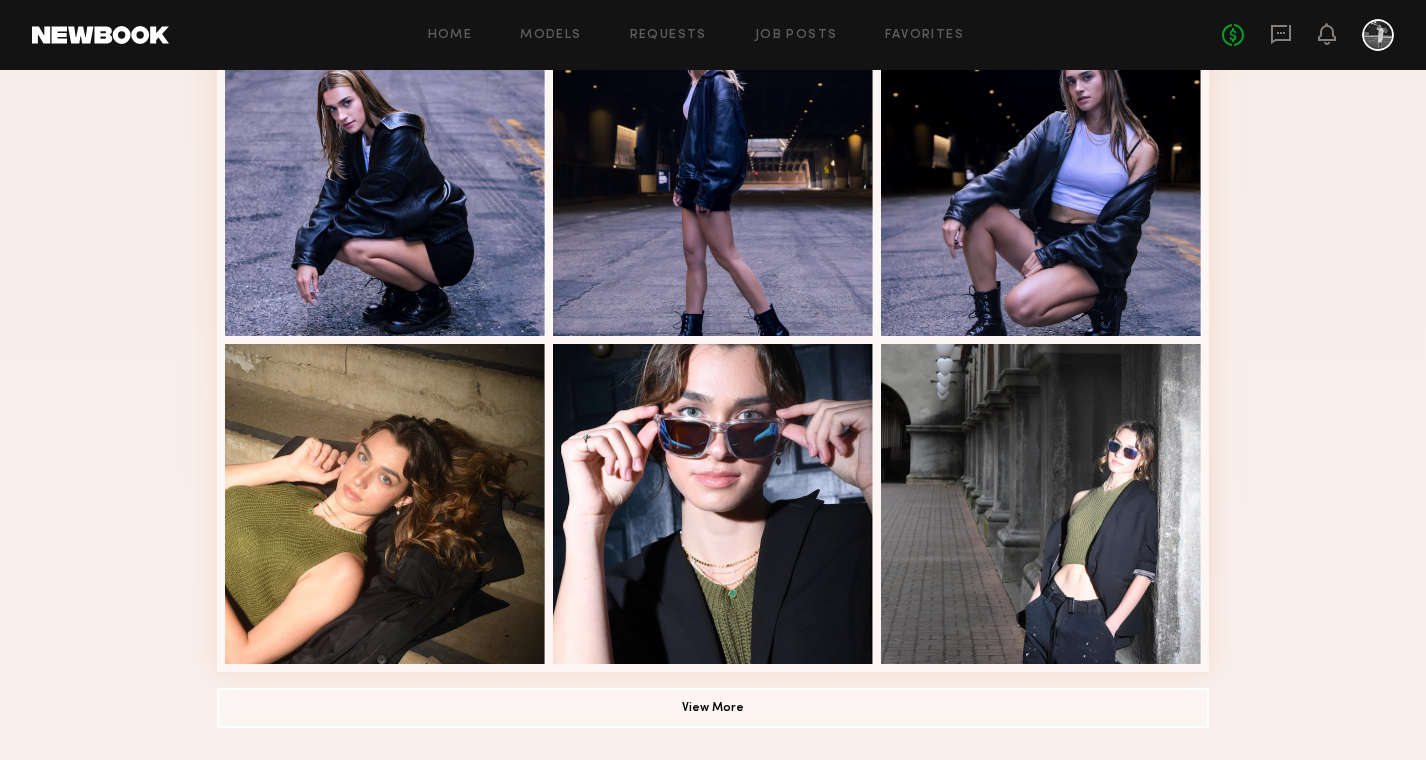 click on "View More" 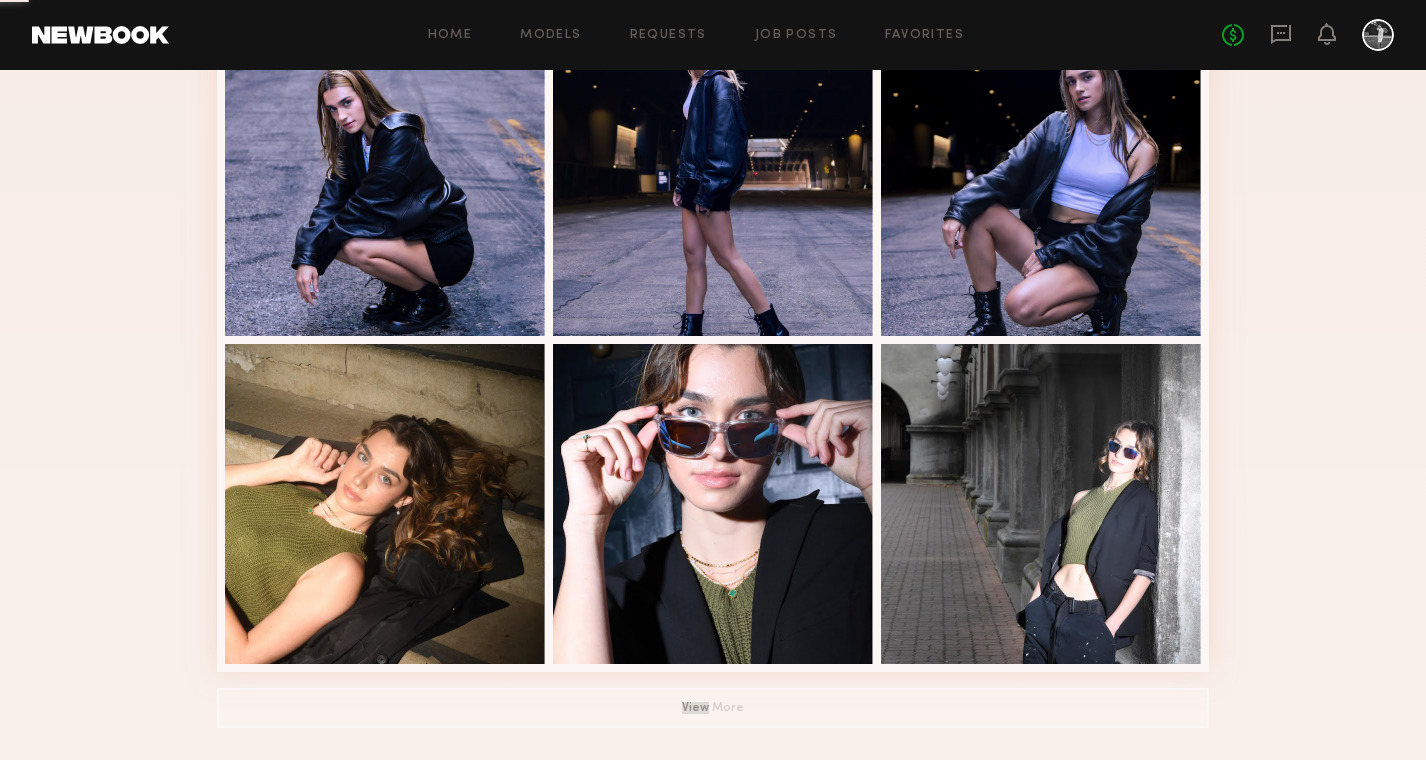 click on "Modeling Portfolio View More" at bounding box center (713, 5) 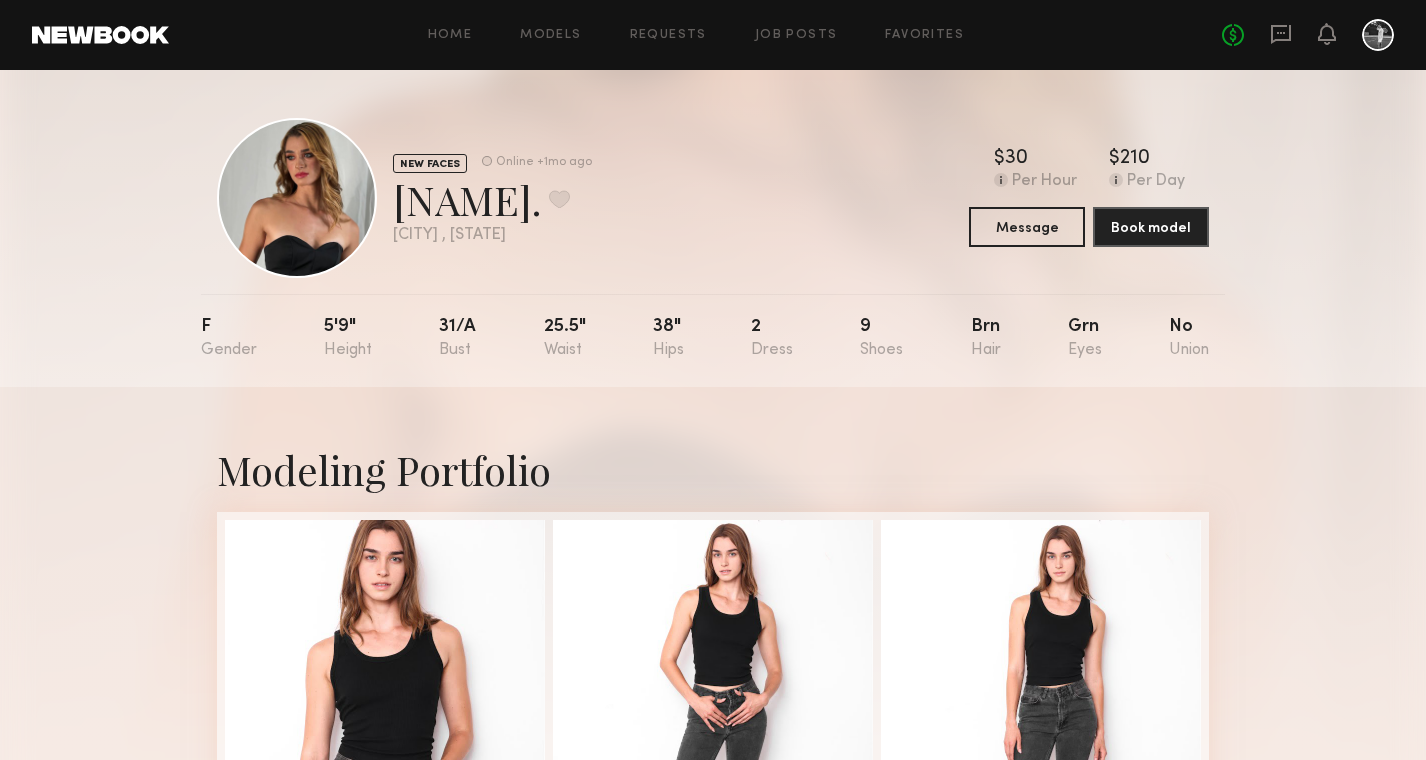 scroll, scrollTop: 0, scrollLeft: 0, axis: both 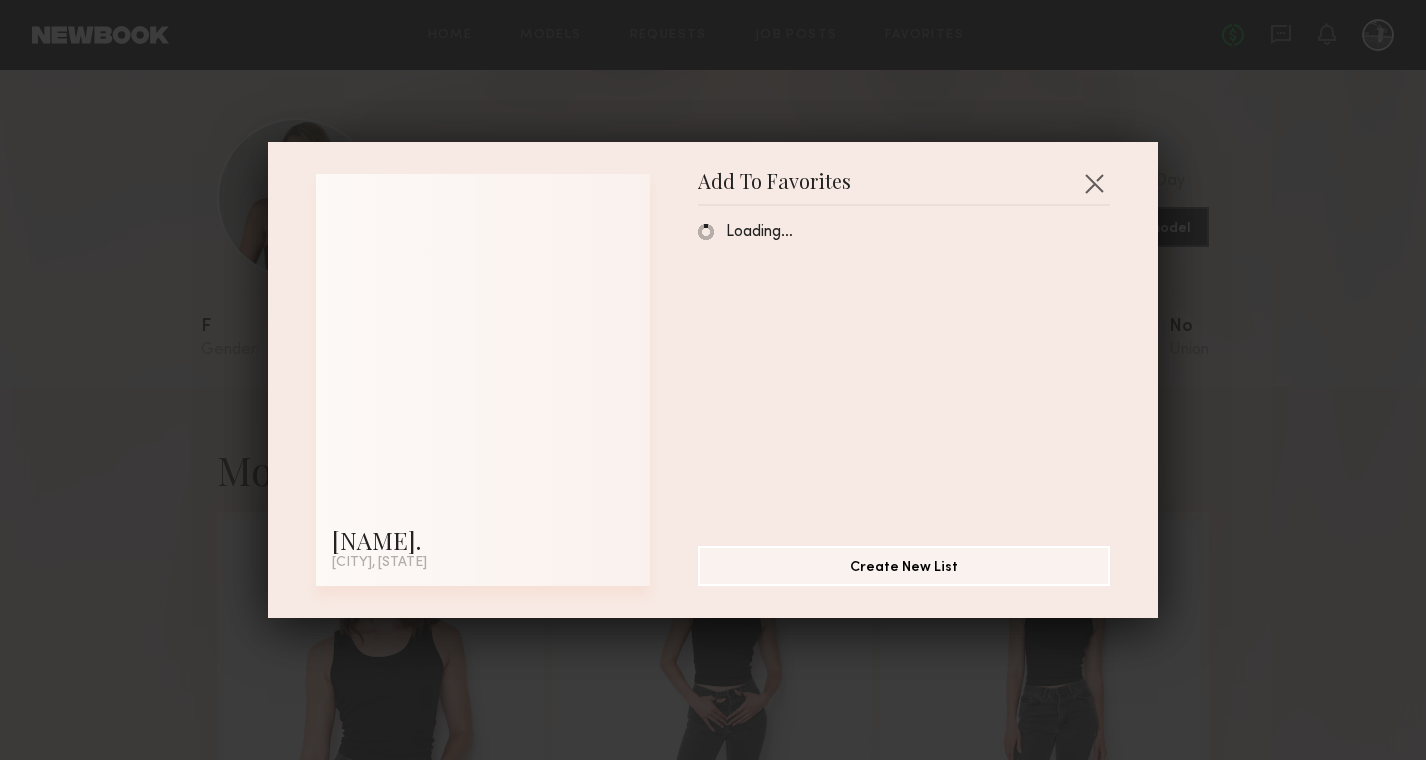 click at bounding box center [483, 341] 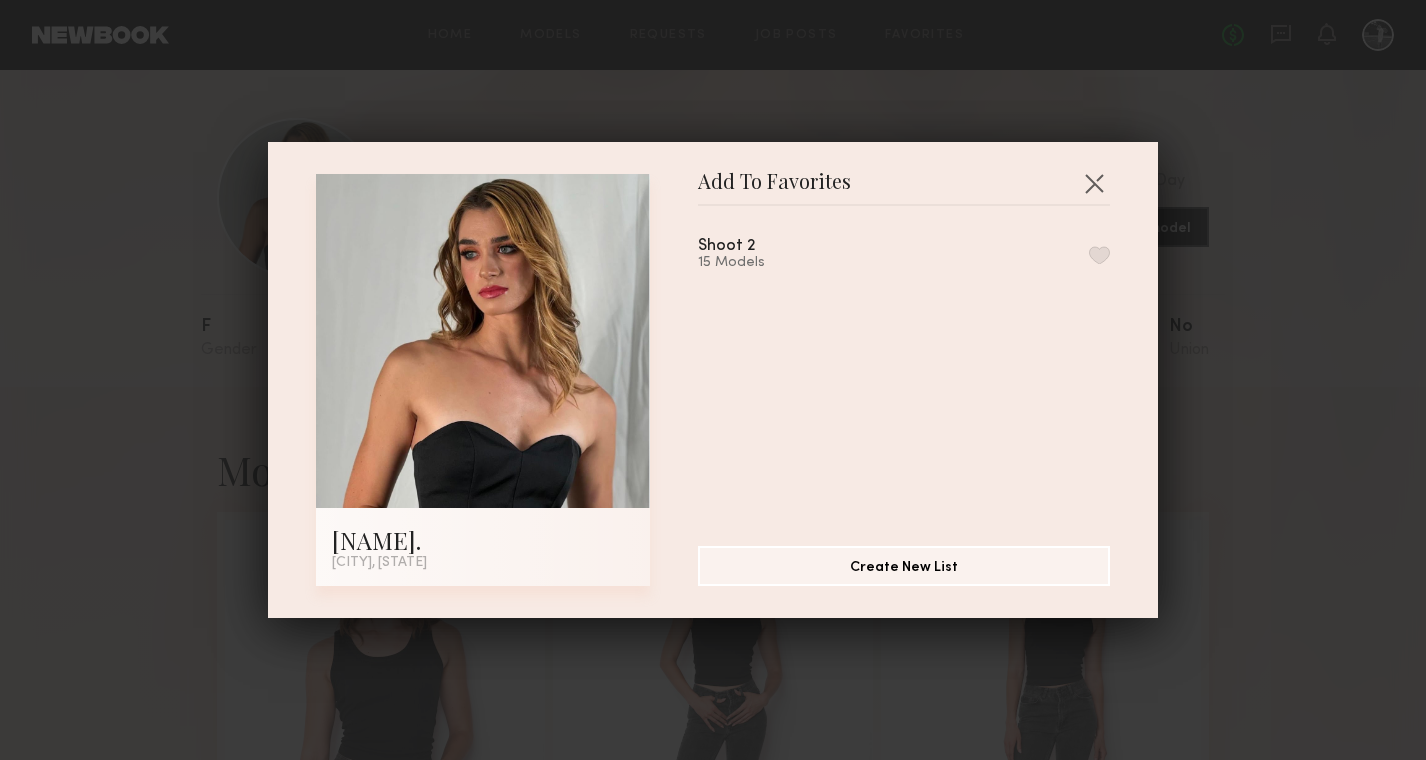 click at bounding box center (1099, 255) 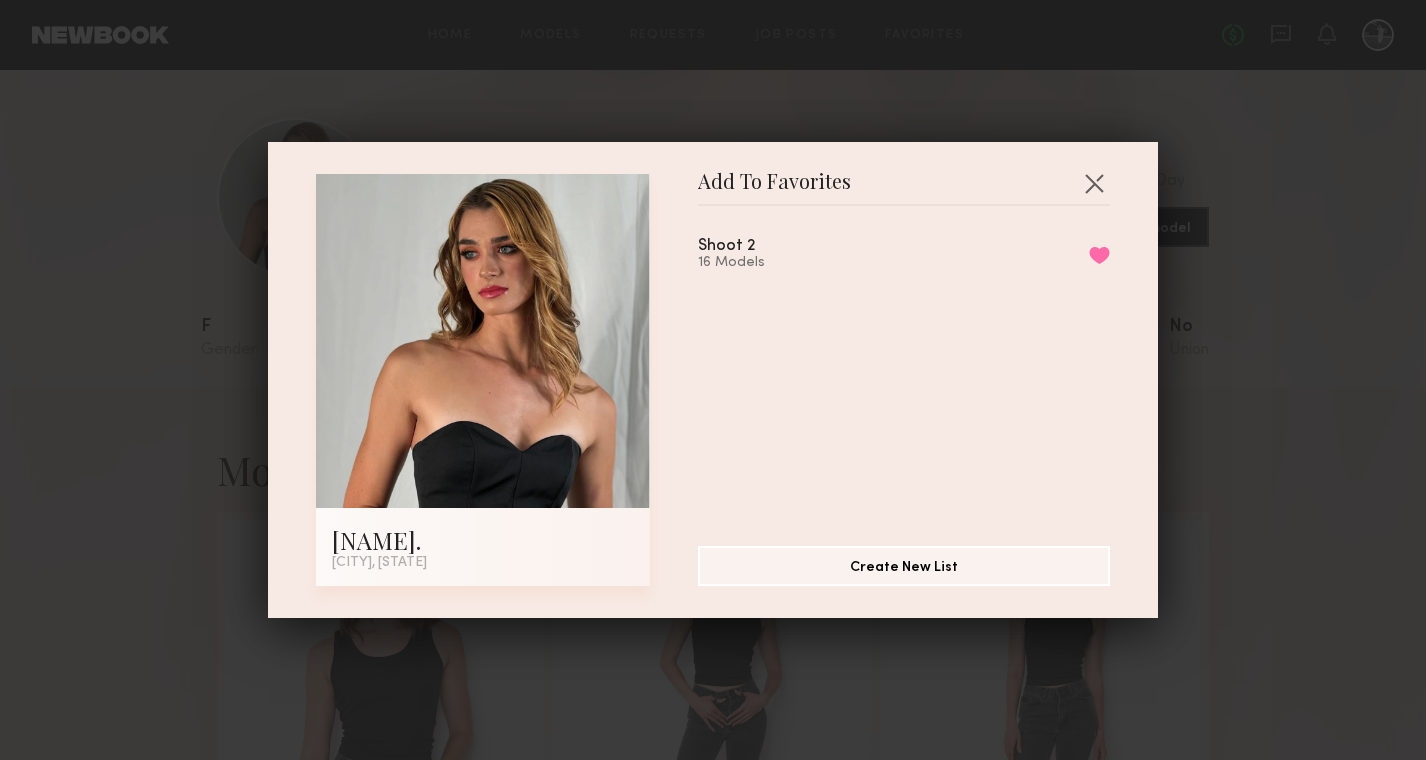 click at bounding box center [1094, 183] 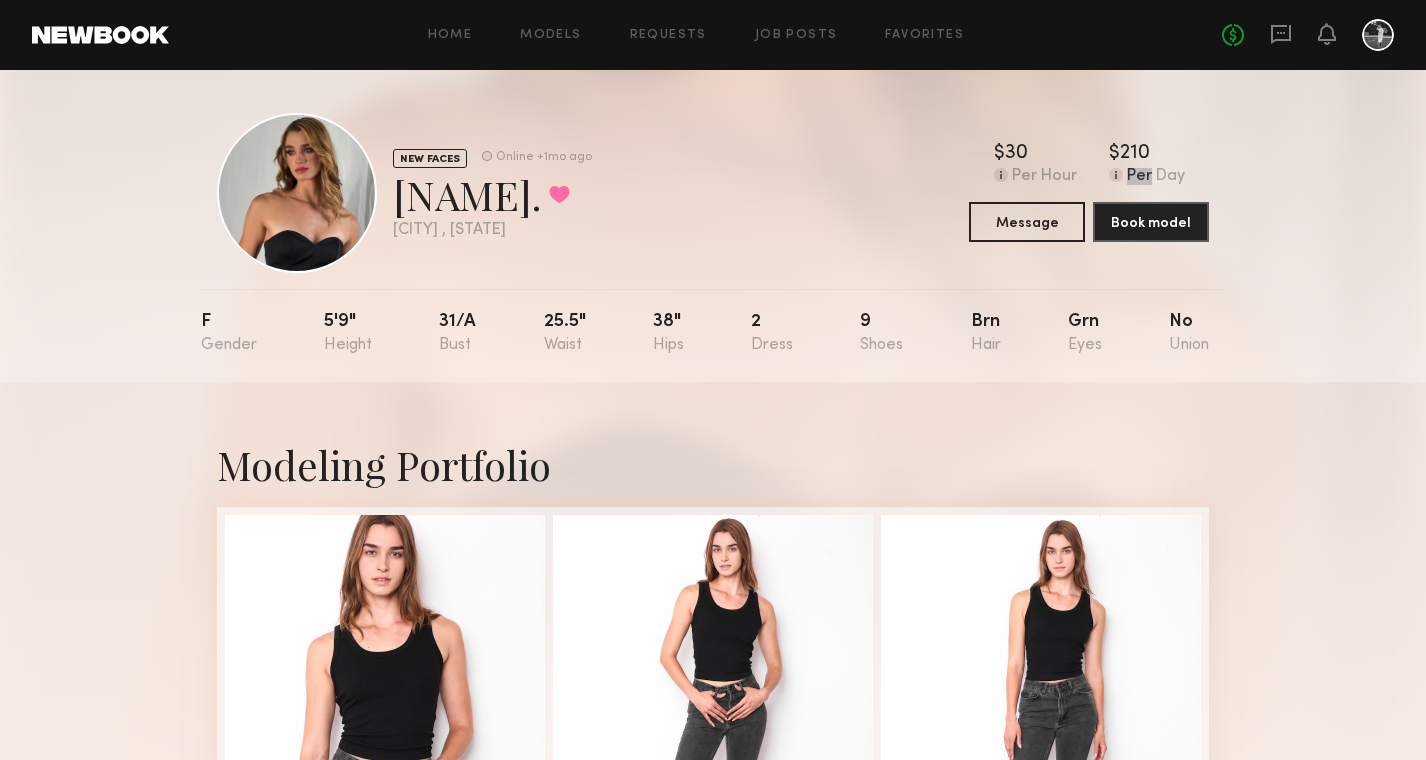 scroll, scrollTop: 5, scrollLeft: 0, axis: vertical 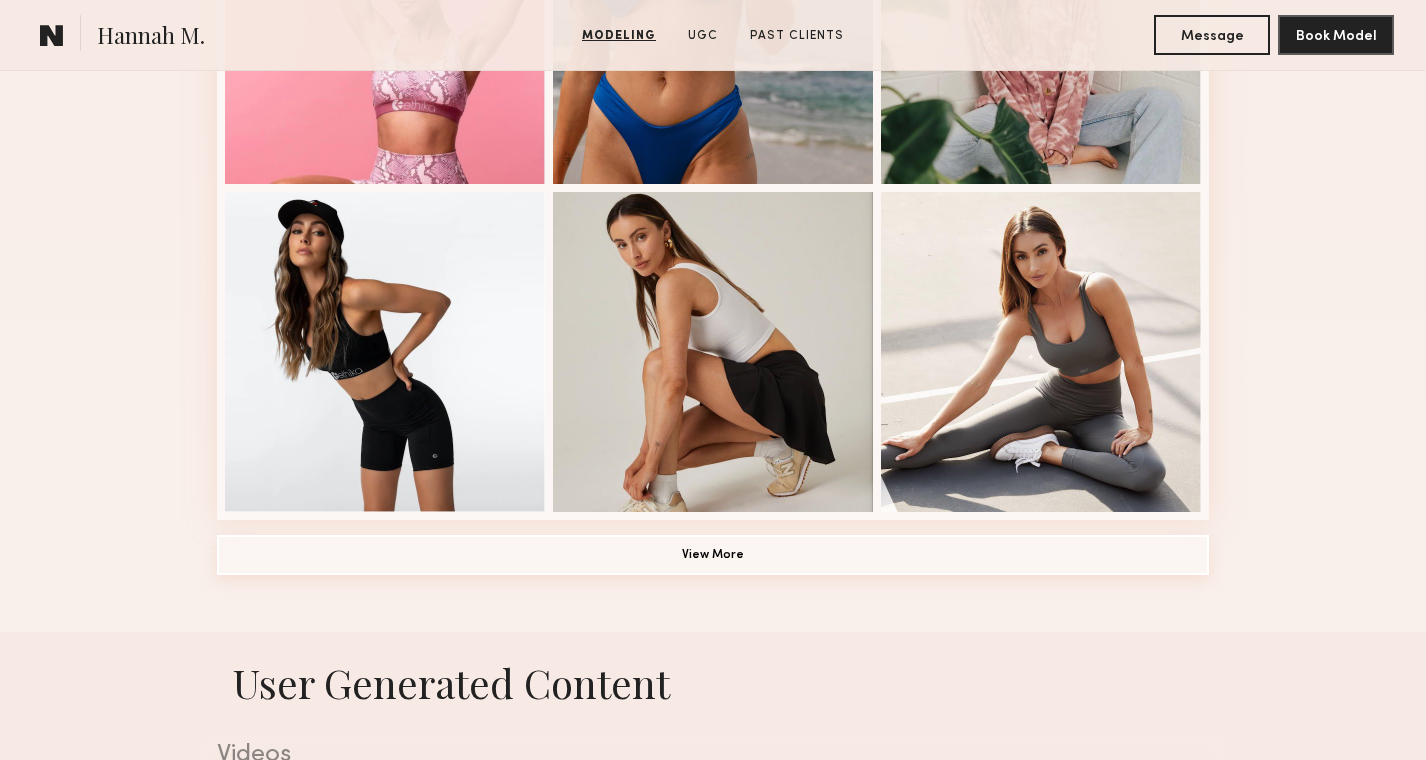 click on "View More" 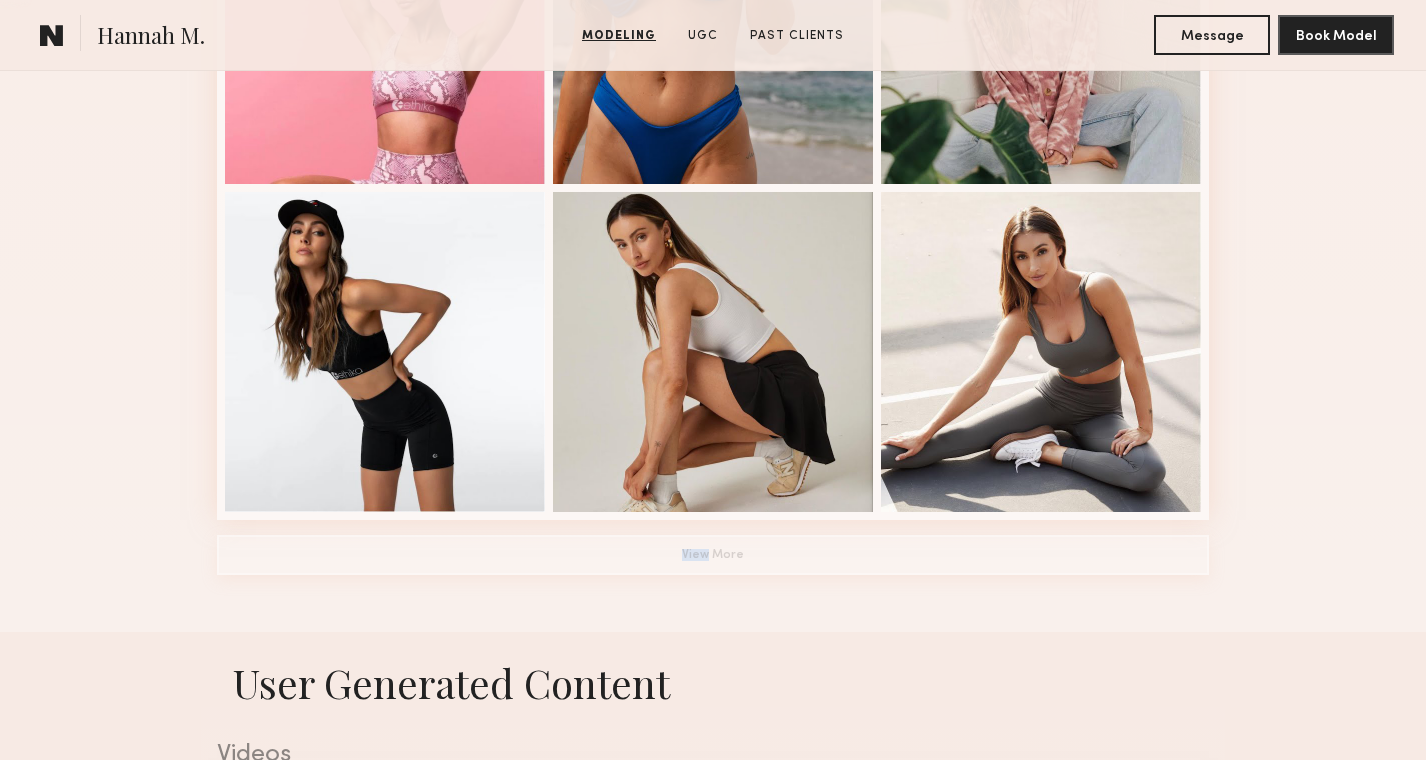 click on "Modeling Portfolio View More" at bounding box center (713, -147) 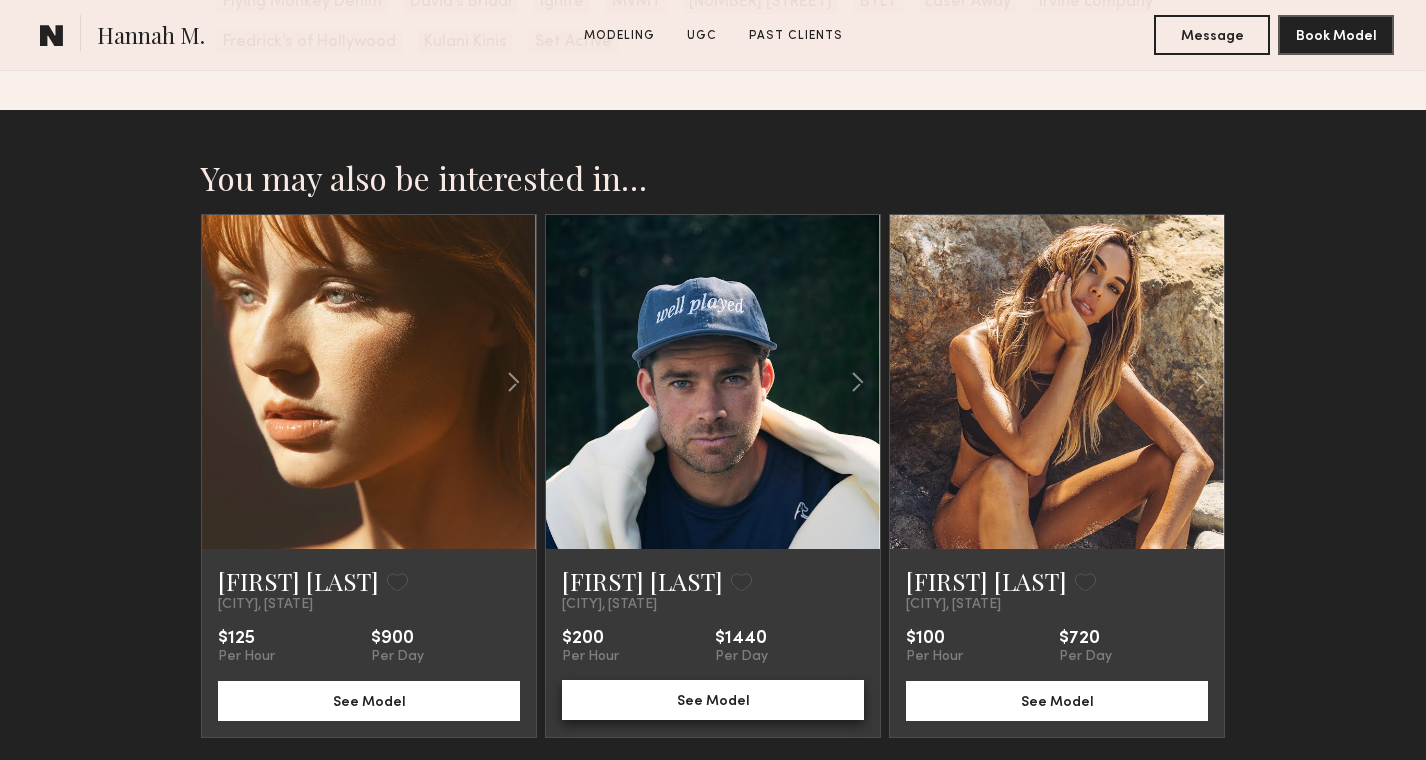 scroll, scrollTop: 4668, scrollLeft: 0, axis: vertical 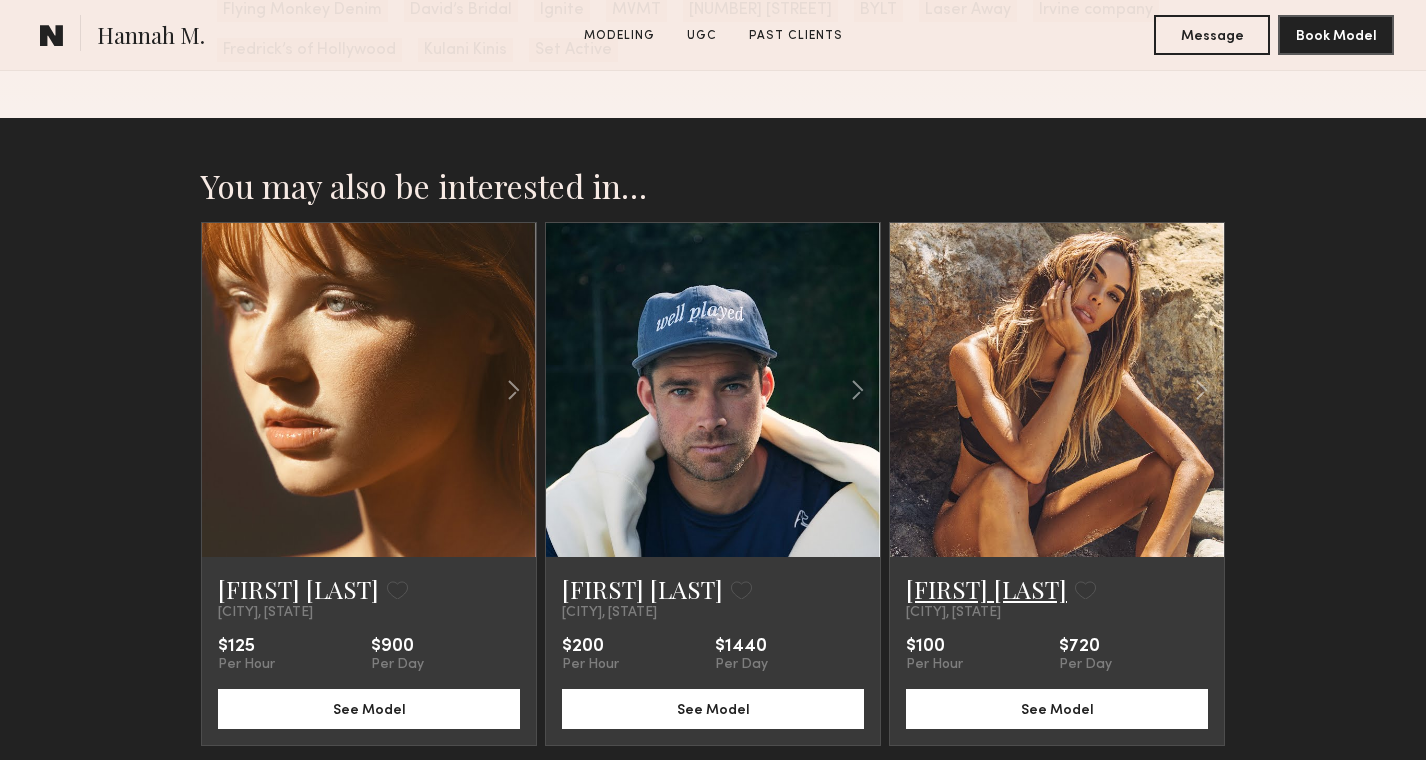 click on "[FIRST] [LAST]" 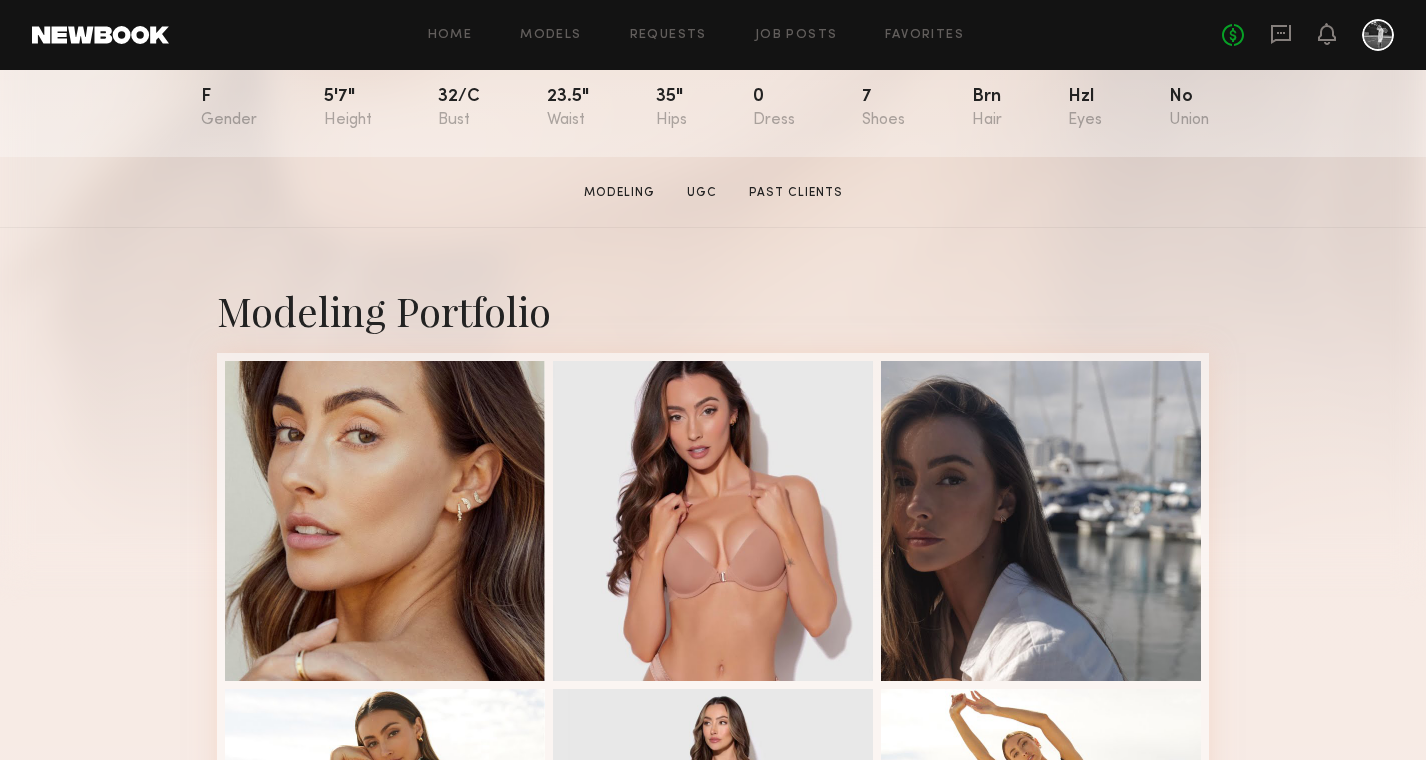 scroll, scrollTop: 230, scrollLeft: 0, axis: vertical 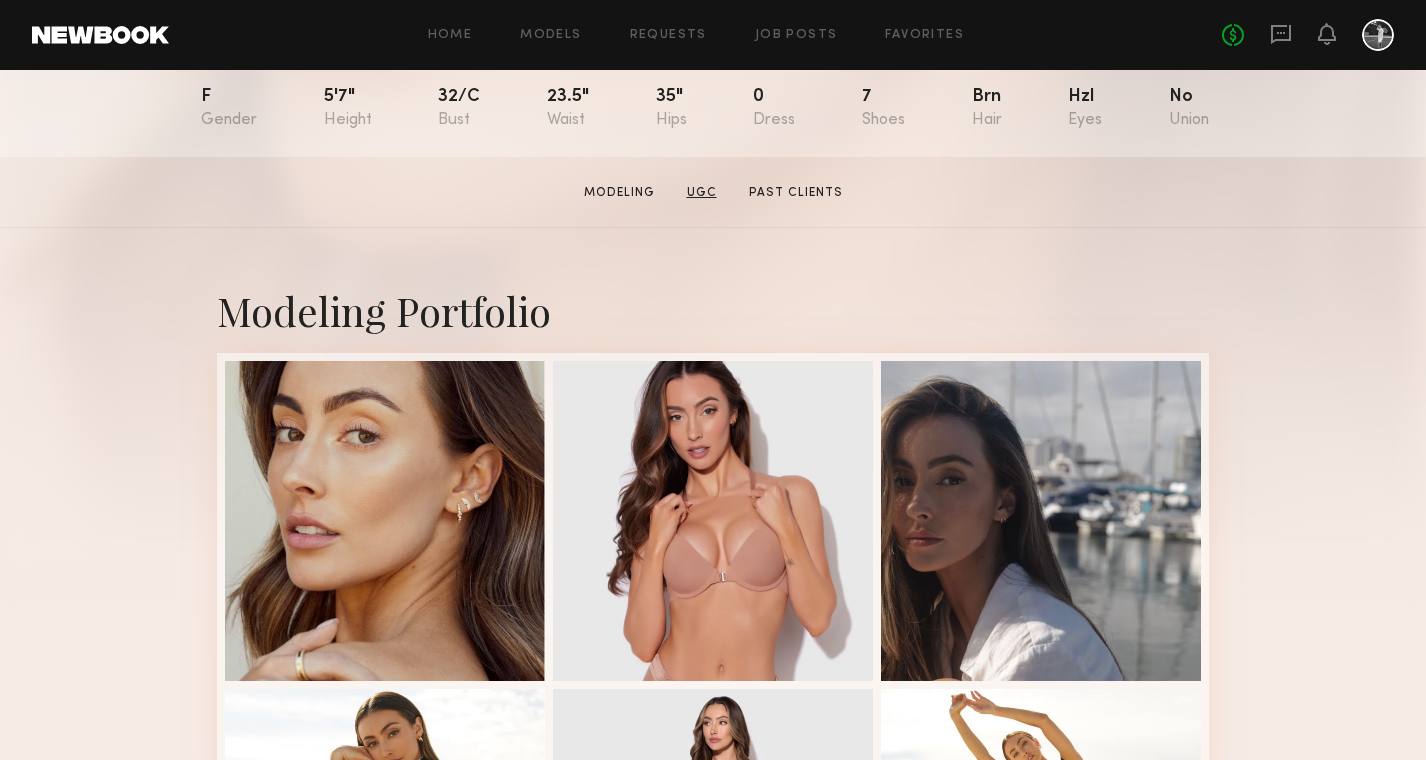 click on "UGC" 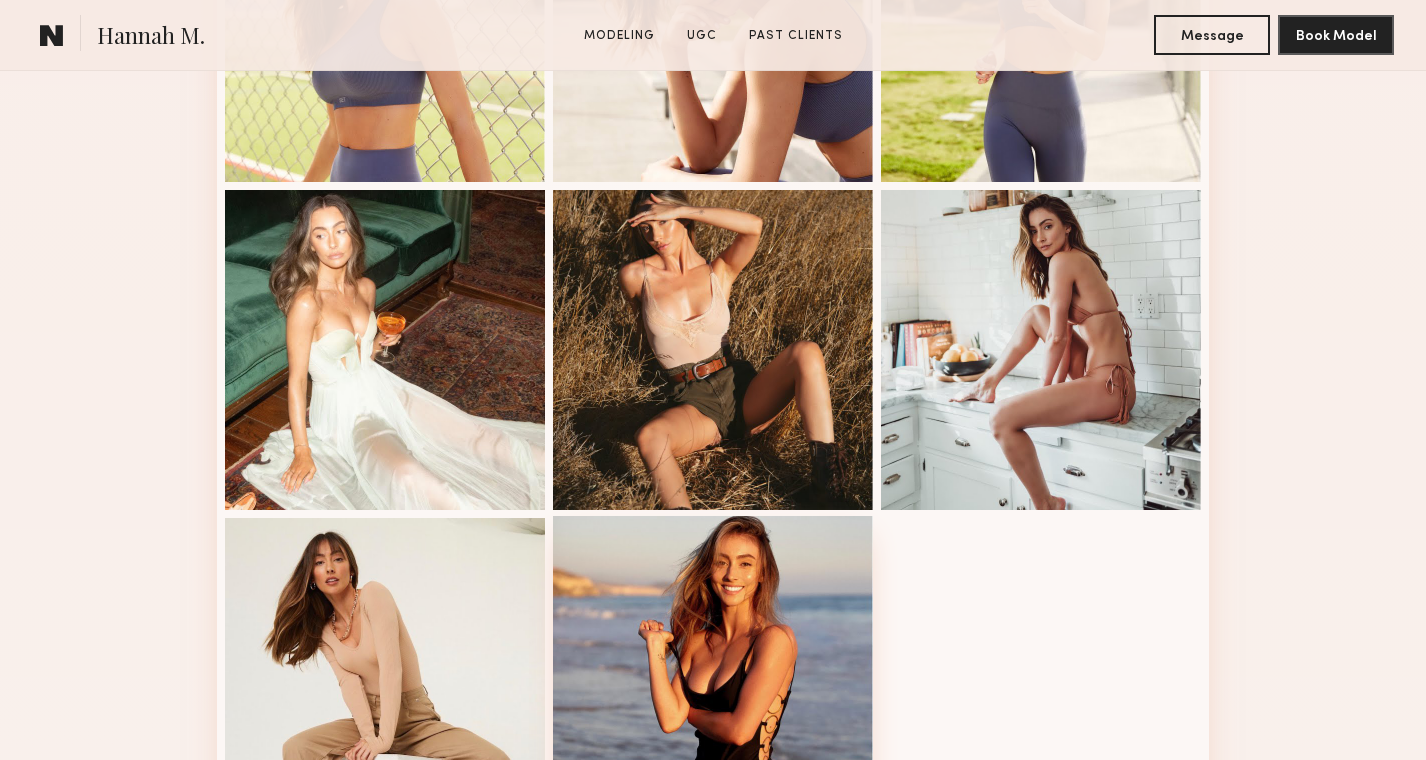 scroll, scrollTop: 3151, scrollLeft: 0, axis: vertical 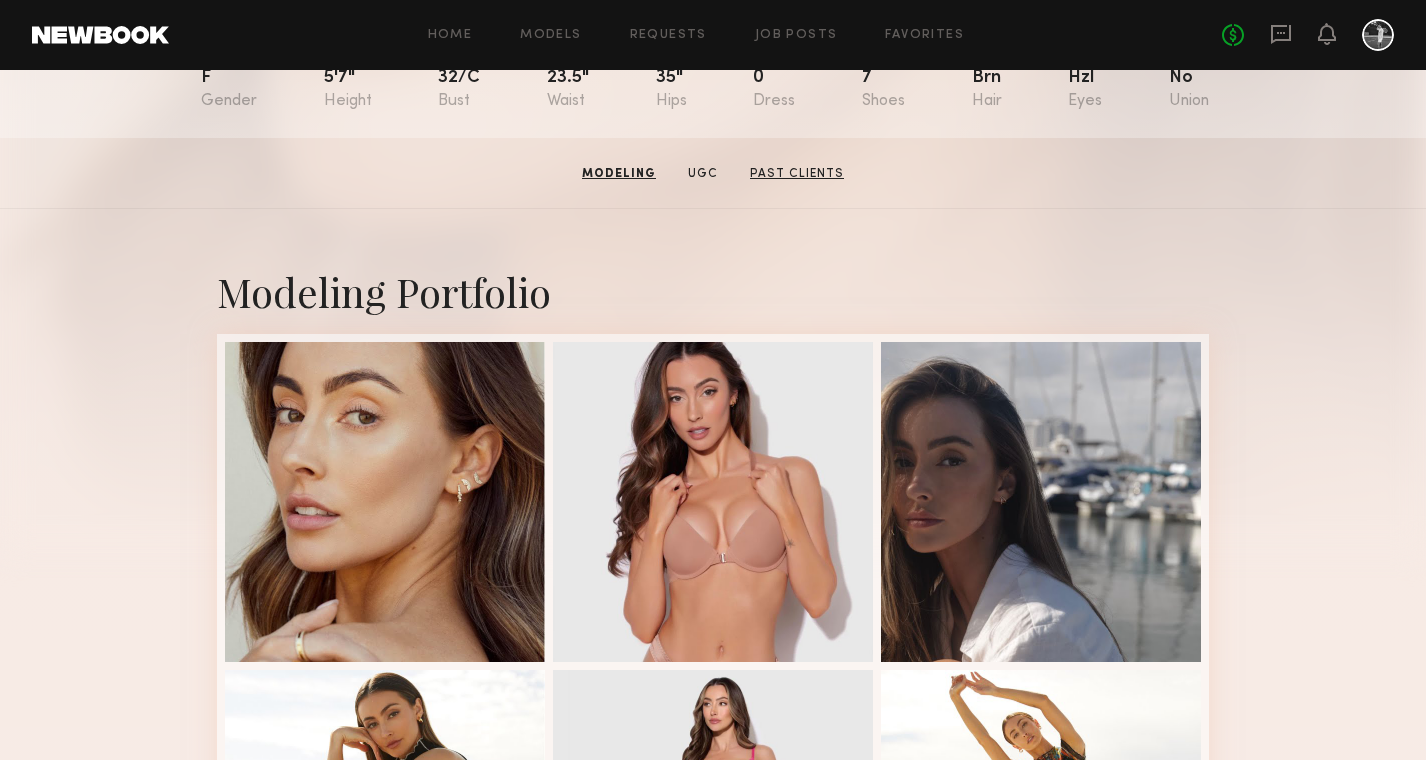 click on "Past Clients" 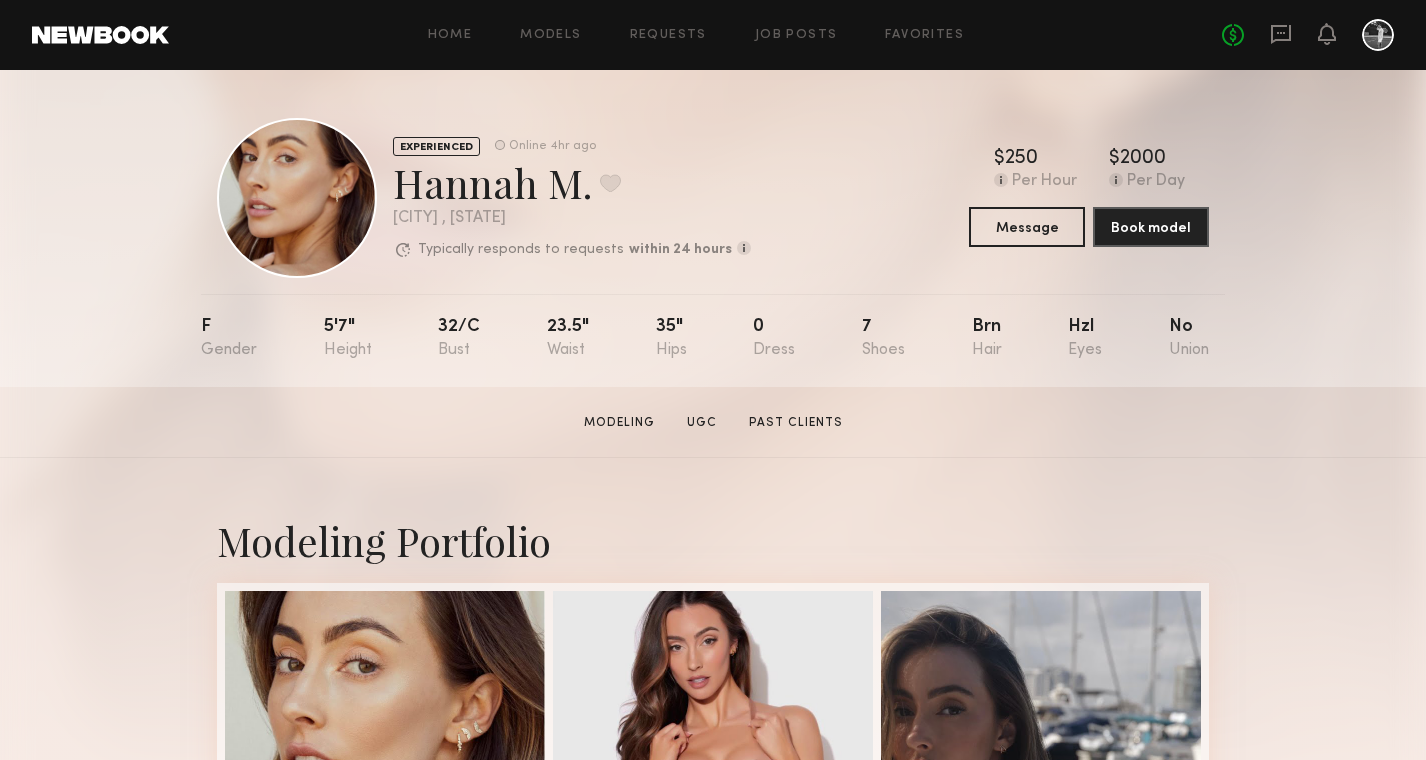 scroll, scrollTop: 0, scrollLeft: 0, axis: both 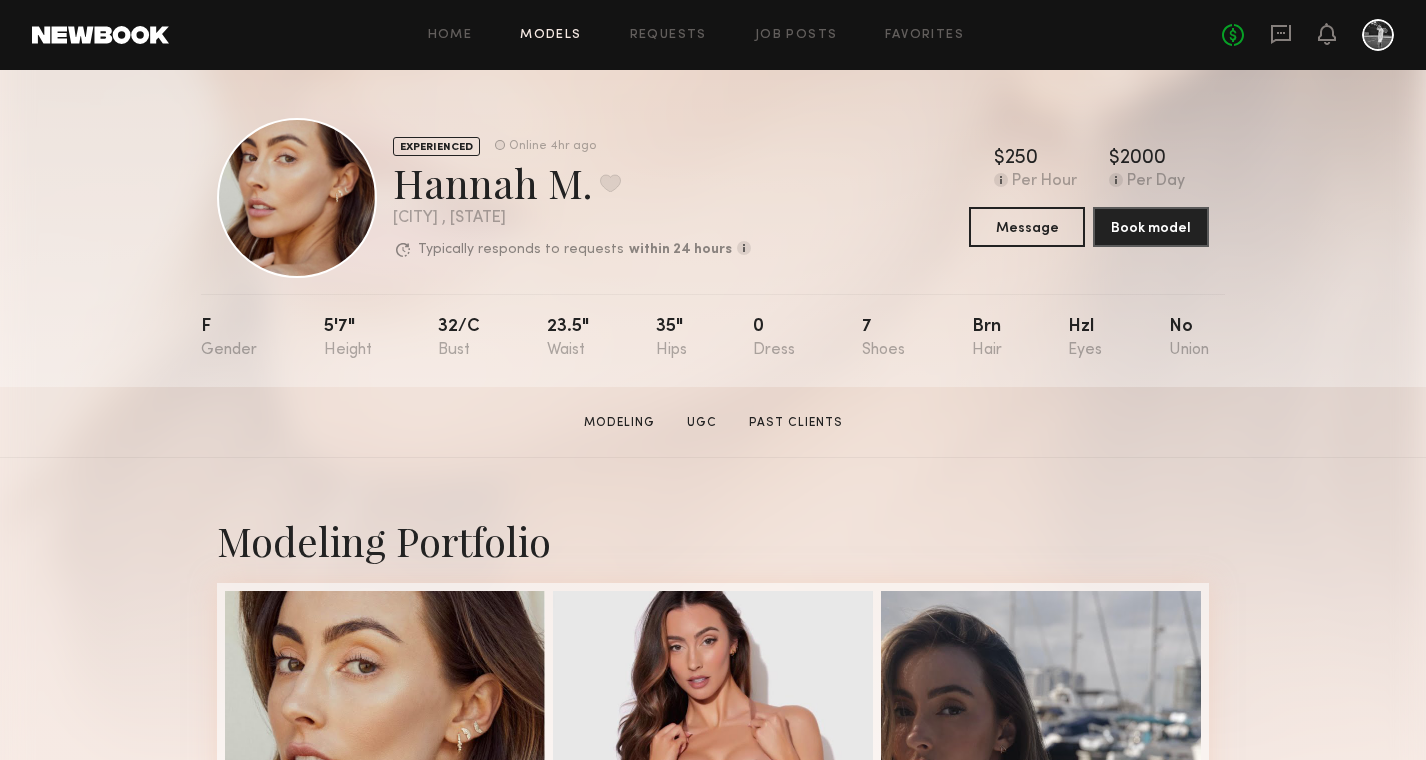click on "Models" 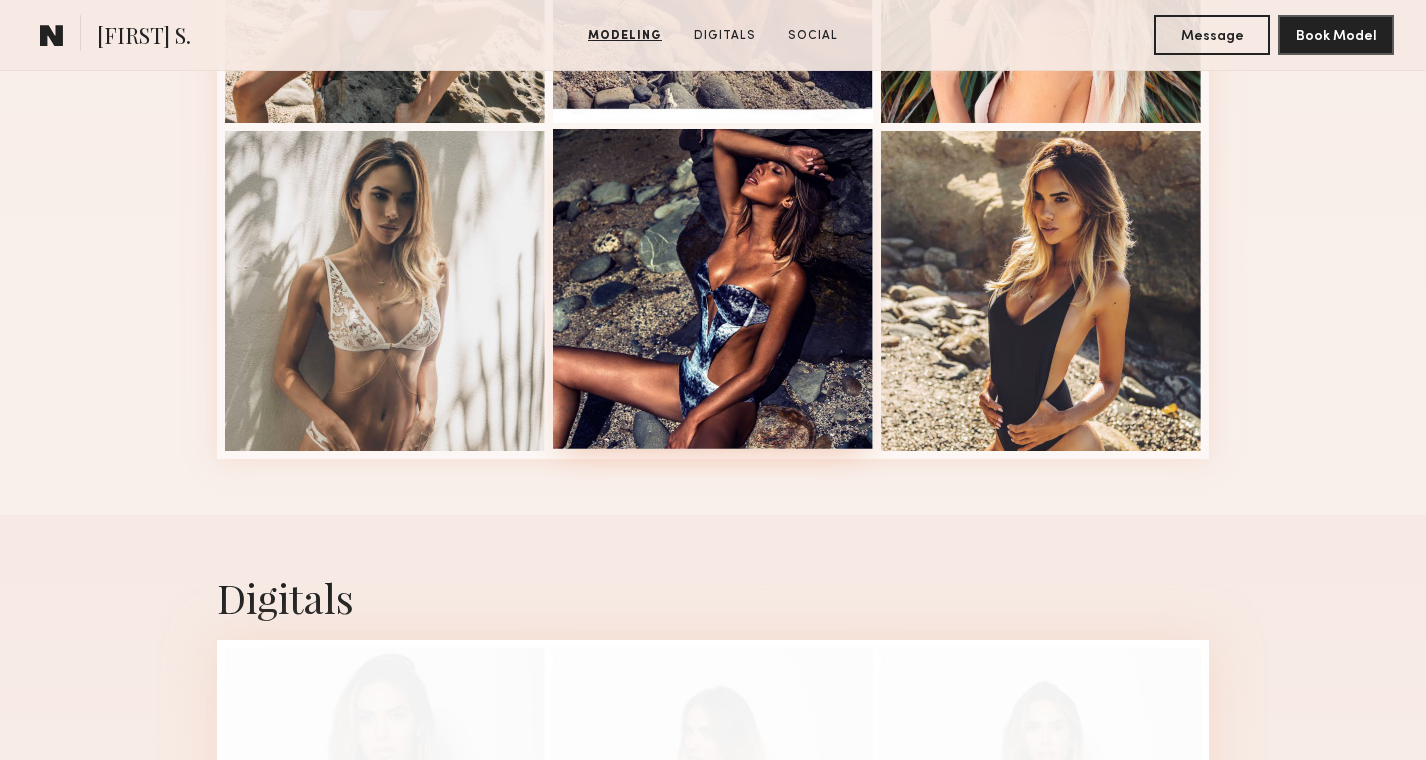 scroll, scrollTop: 1482, scrollLeft: 0, axis: vertical 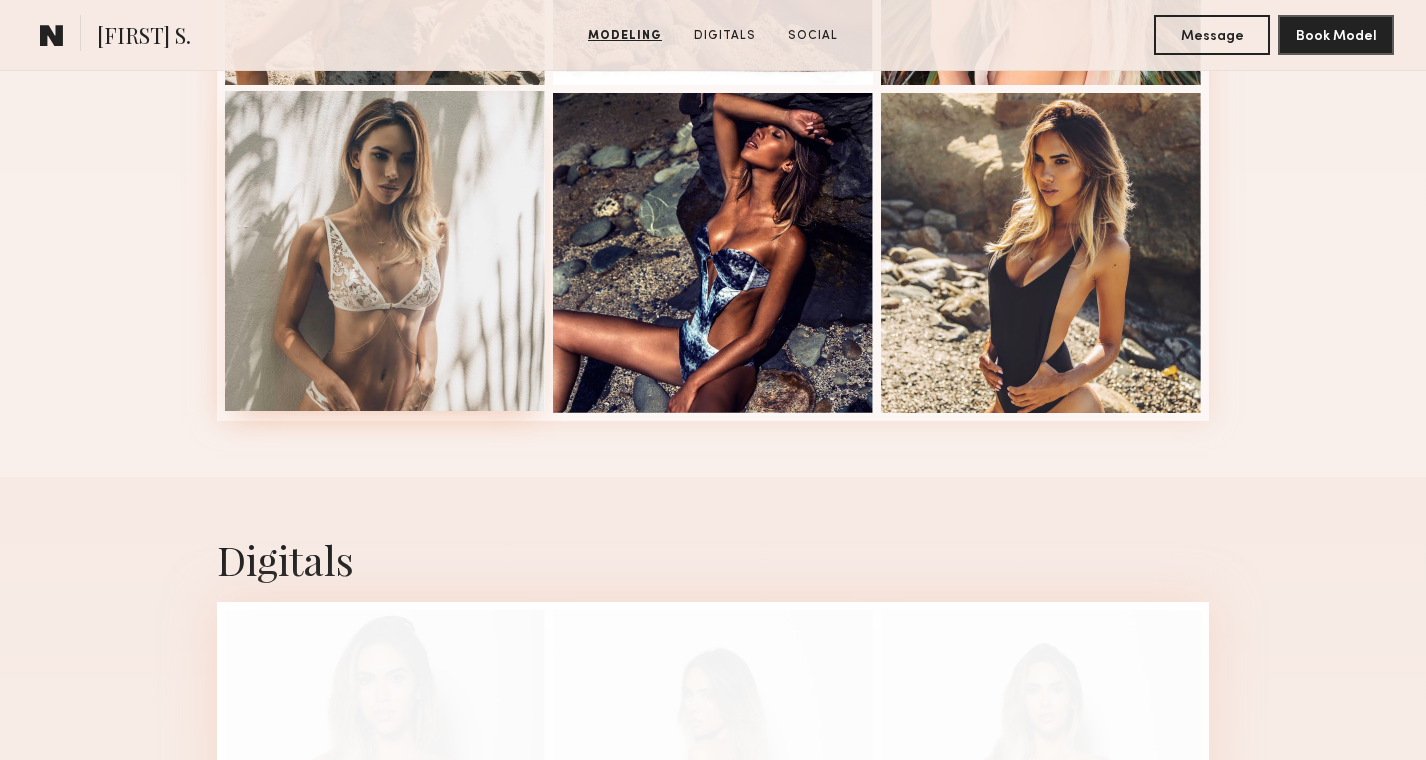 click at bounding box center (385, 251) 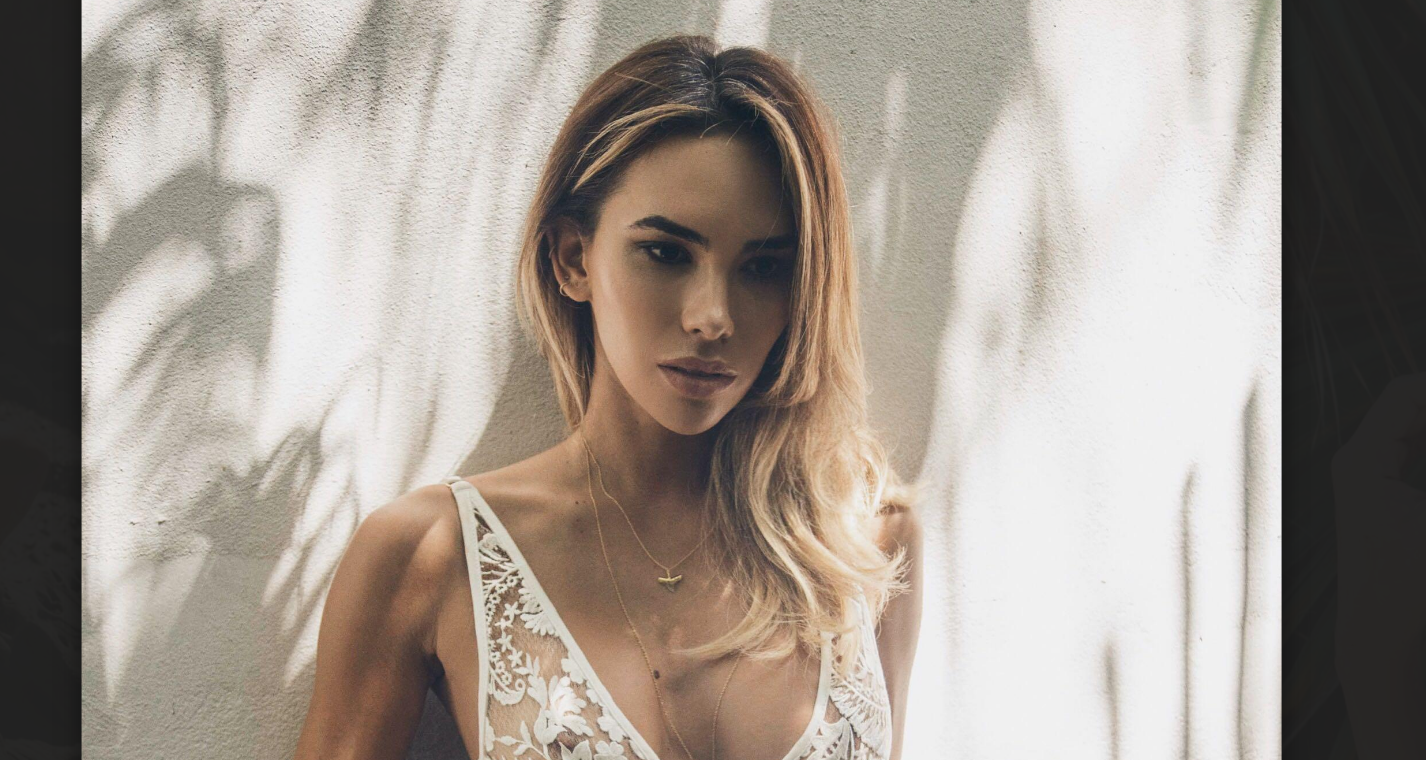 scroll, scrollTop: 1071, scrollLeft: 0, axis: vertical 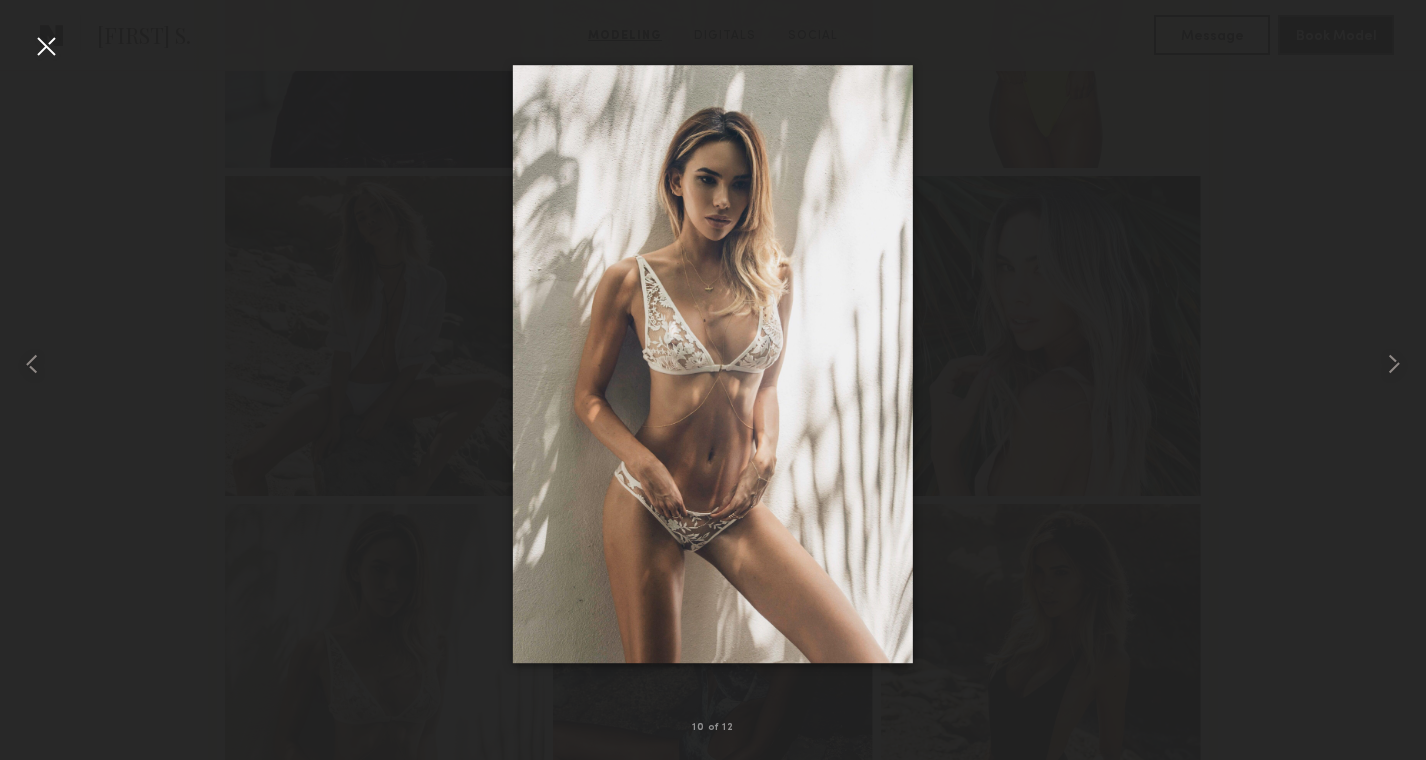 click at bounding box center (713, 364) 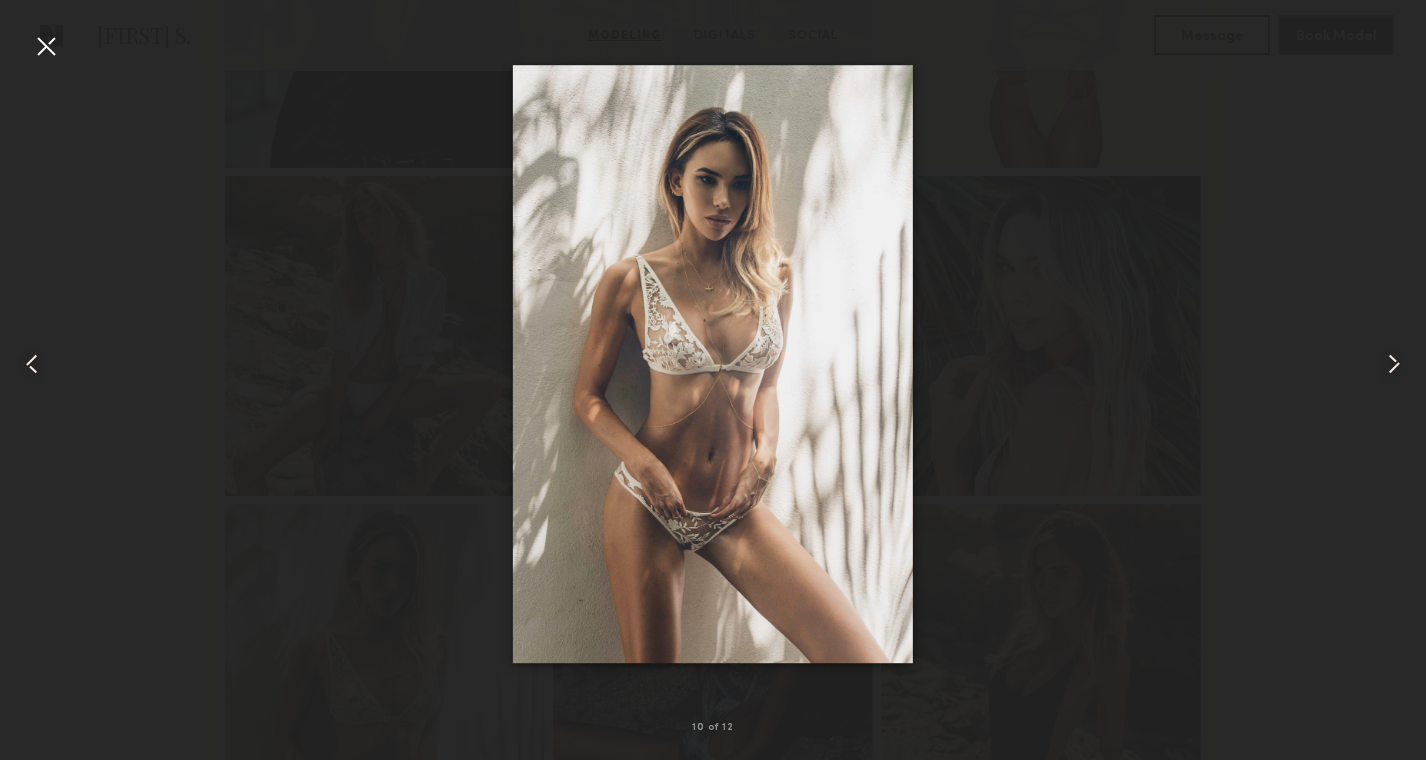 click at bounding box center (46, 46) 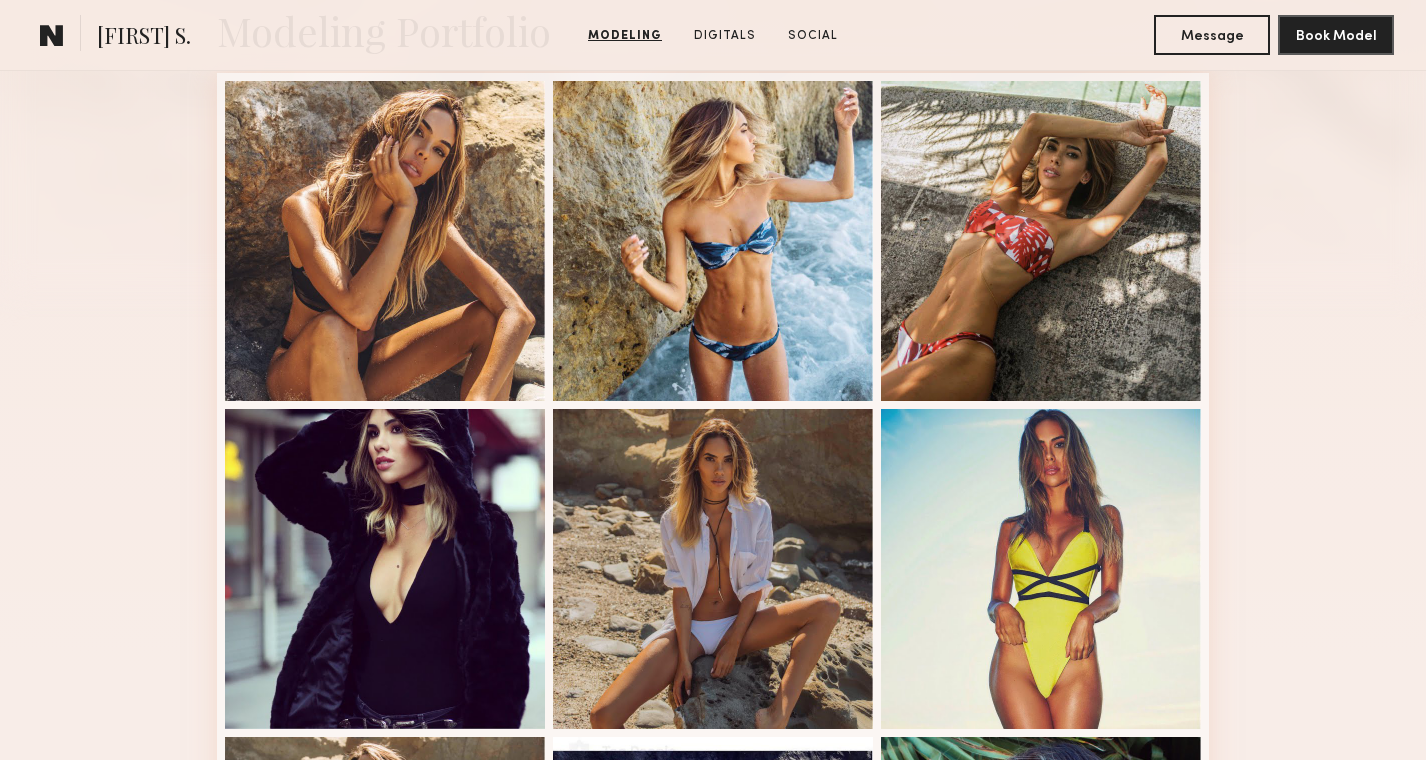 scroll, scrollTop: 440, scrollLeft: 0, axis: vertical 